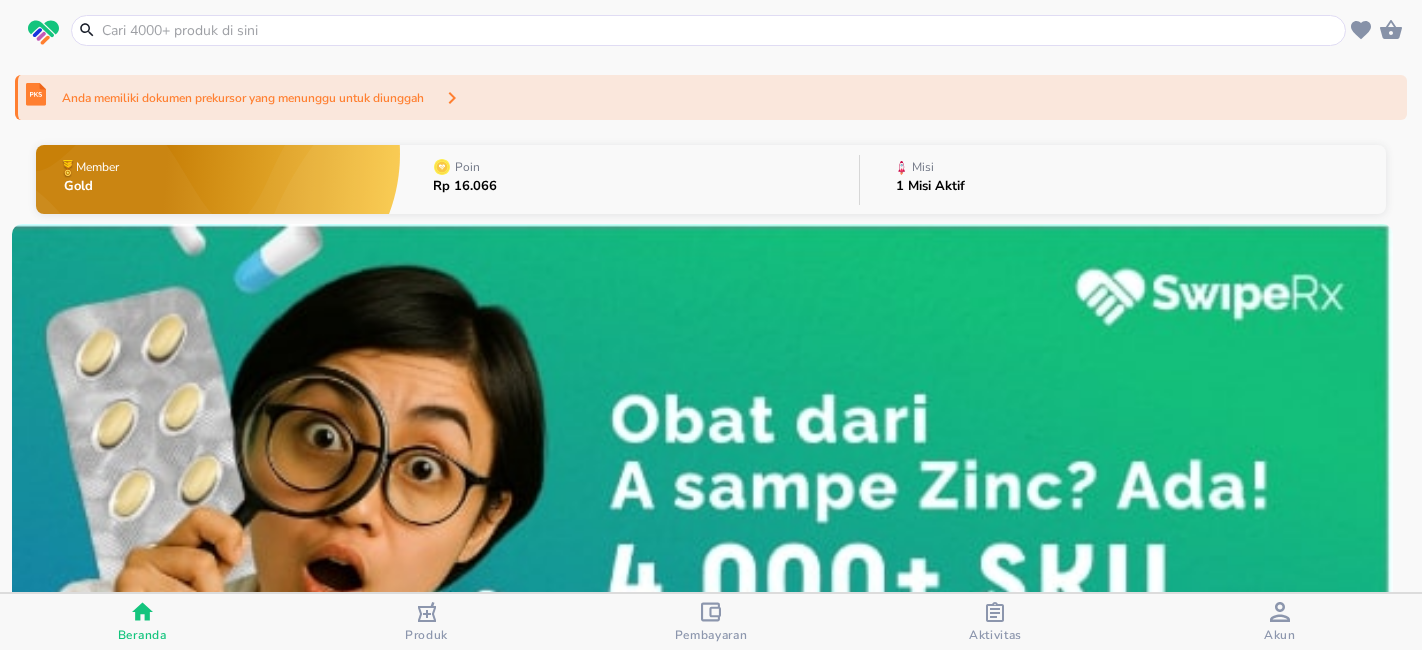 scroll, scrollTop: 0, scrollLeft: 0, axis: both 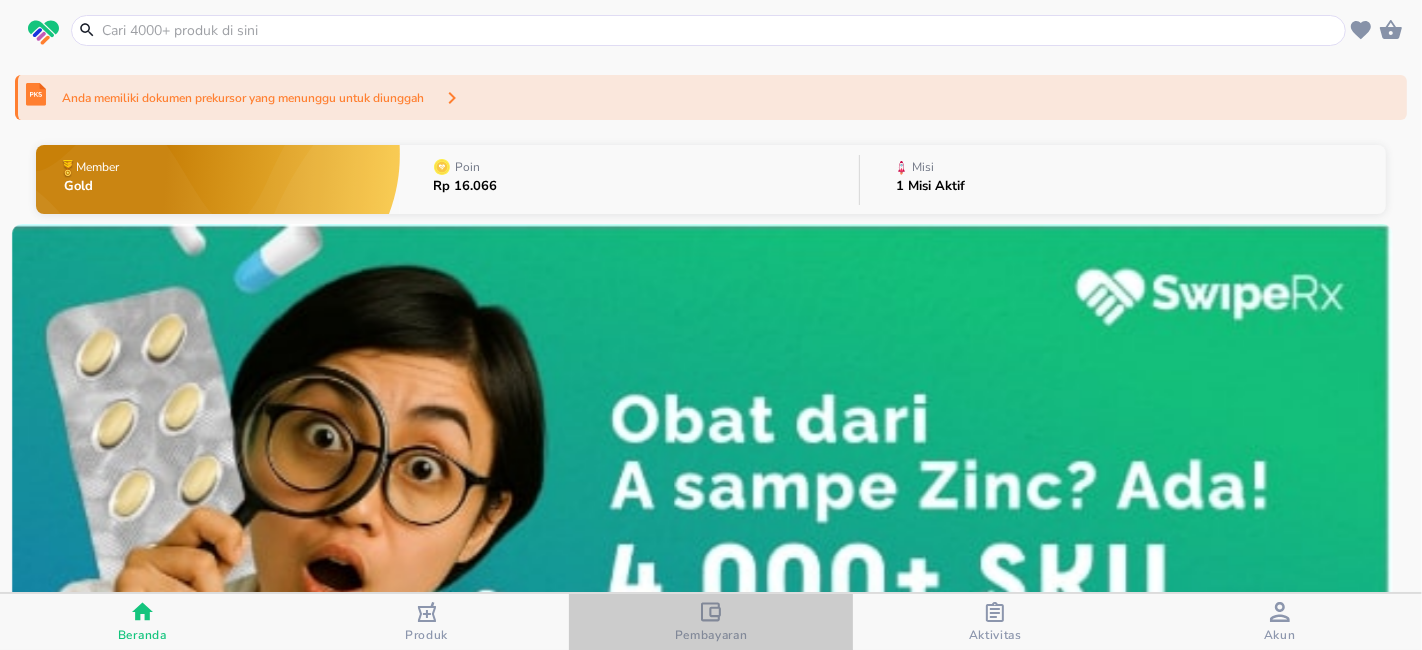 click on "Pembayaran" at bounding box center (711, 622) 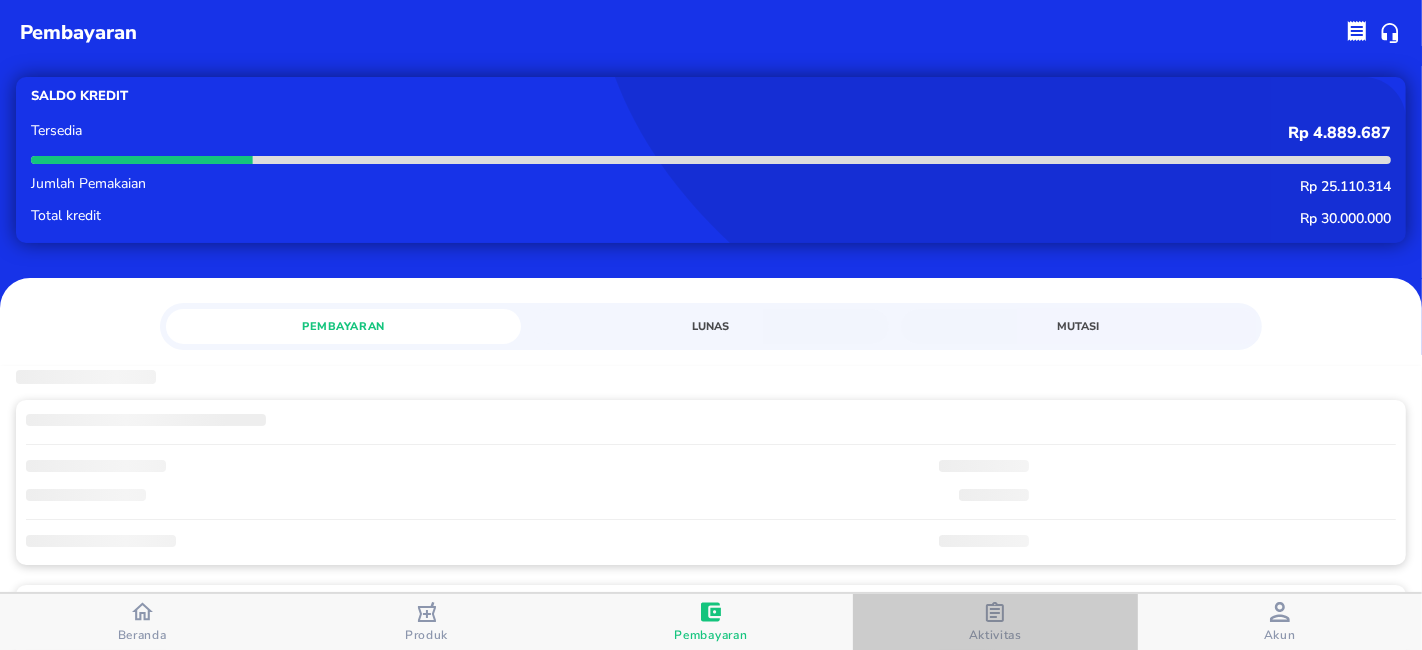 click on "Aktivitas" at bounding box center (995, 635) 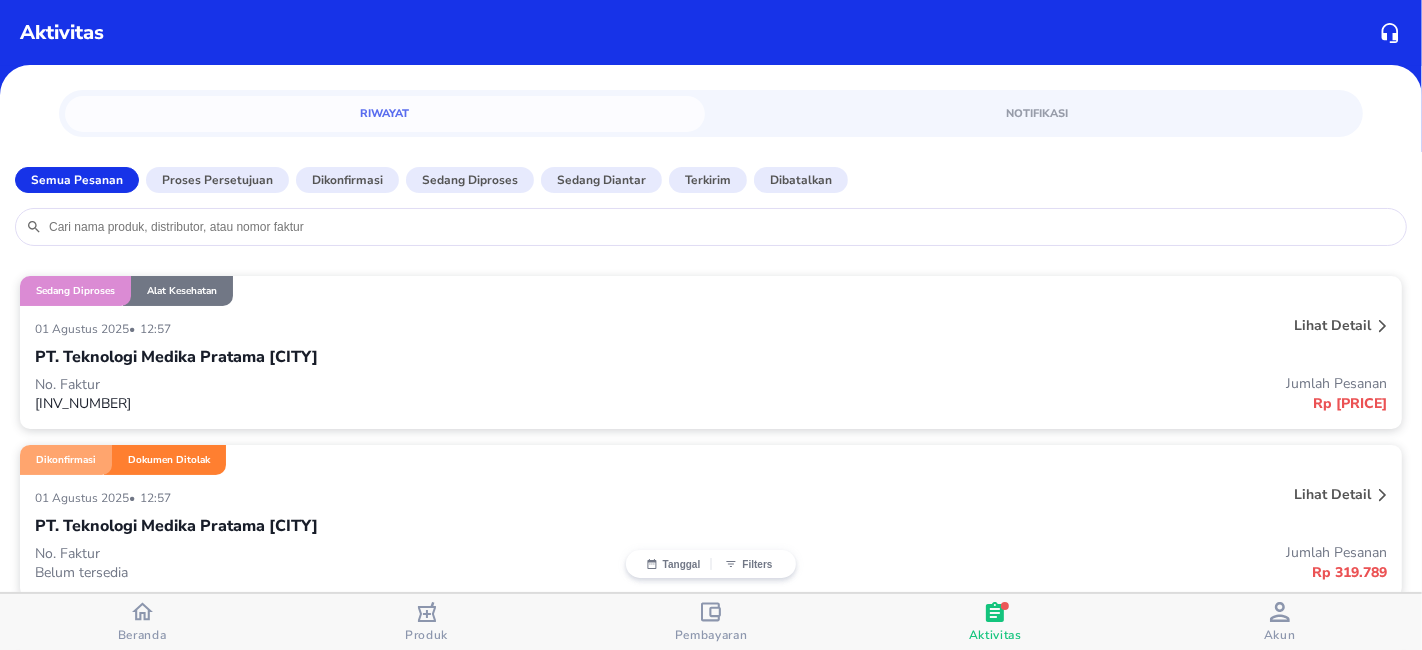click at bounding box center [721, 227] 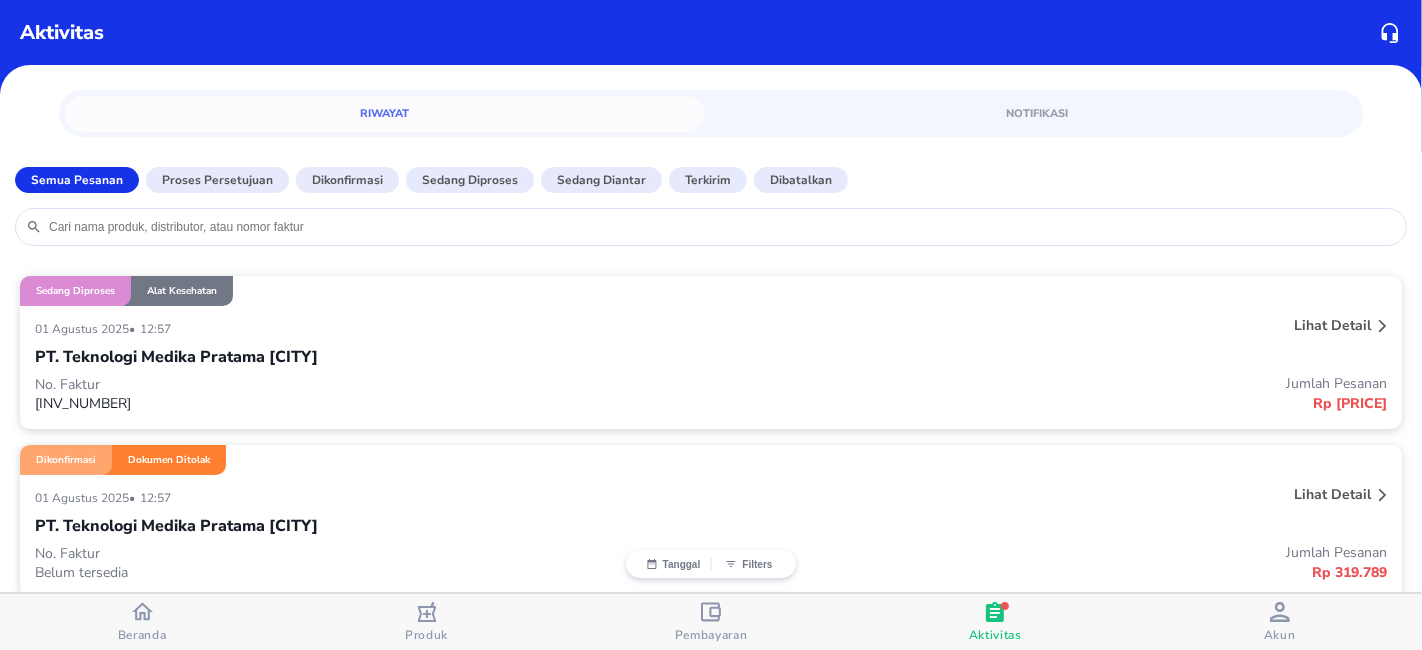 paste on "[NUMBER]" 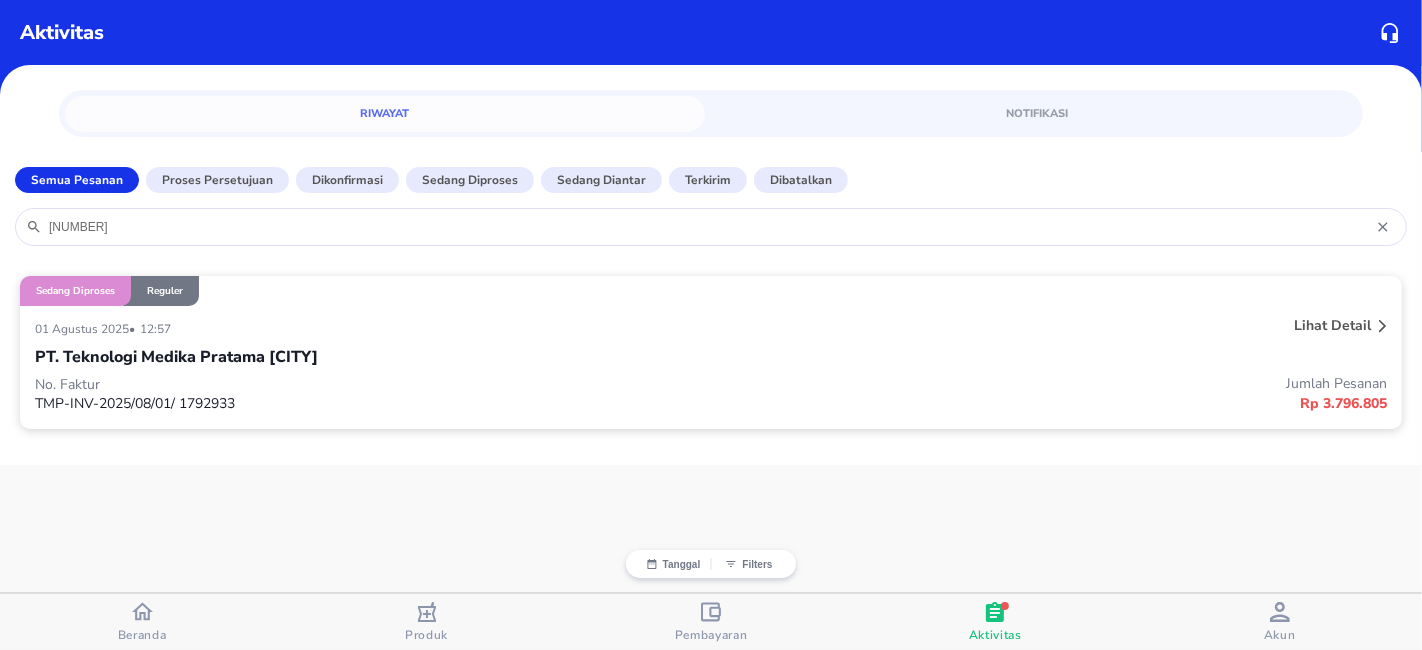 type on "[NUMBER]" 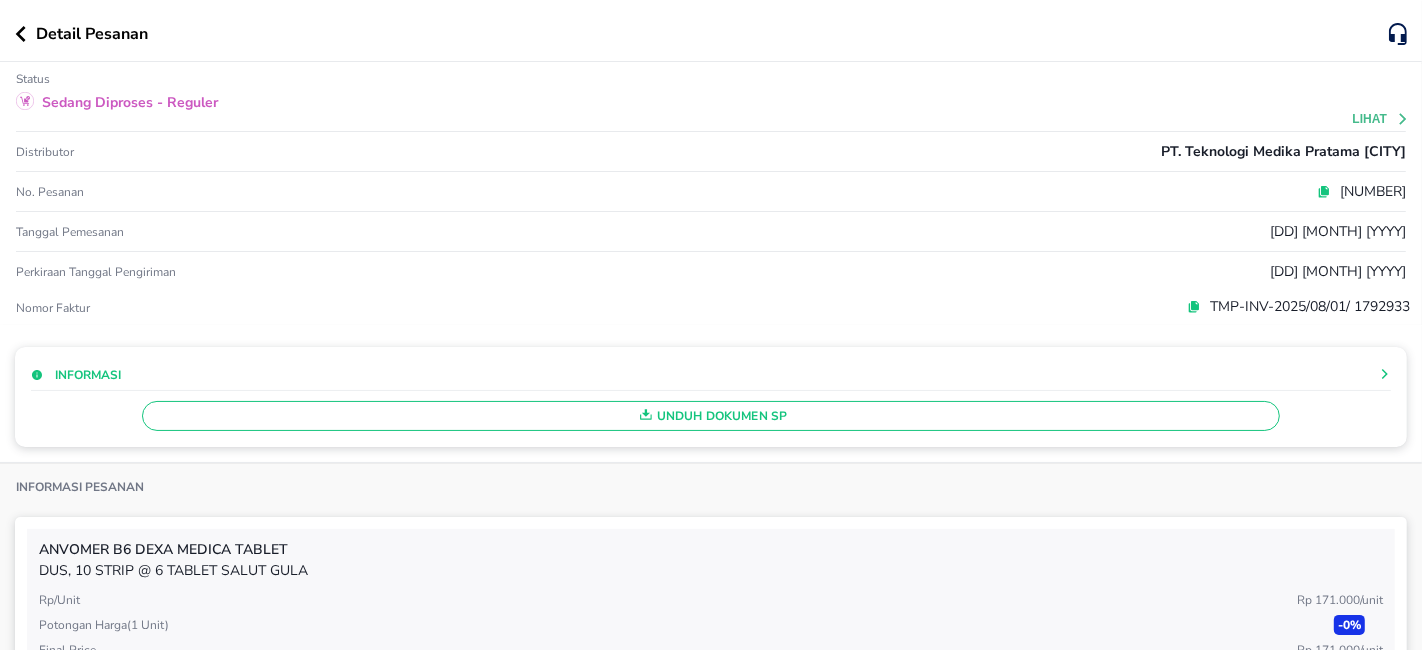click on "Lihat" at bounding box center (1381, 119) 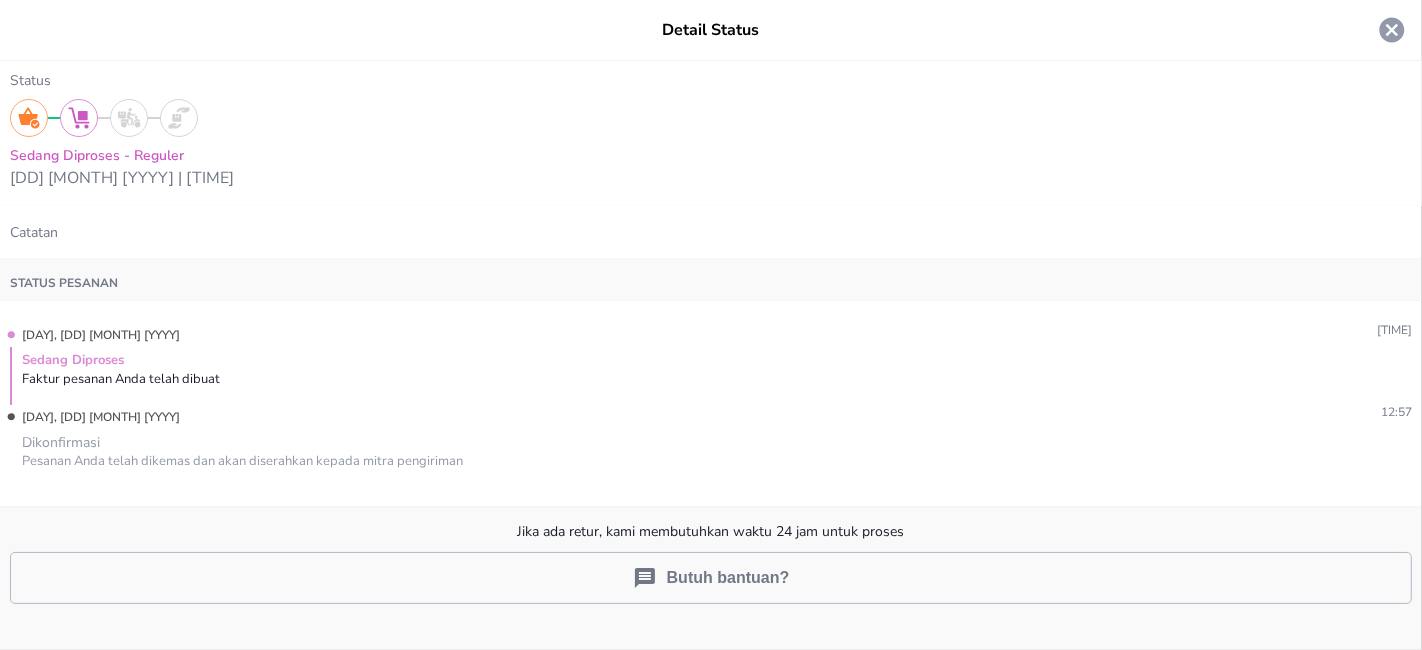 click 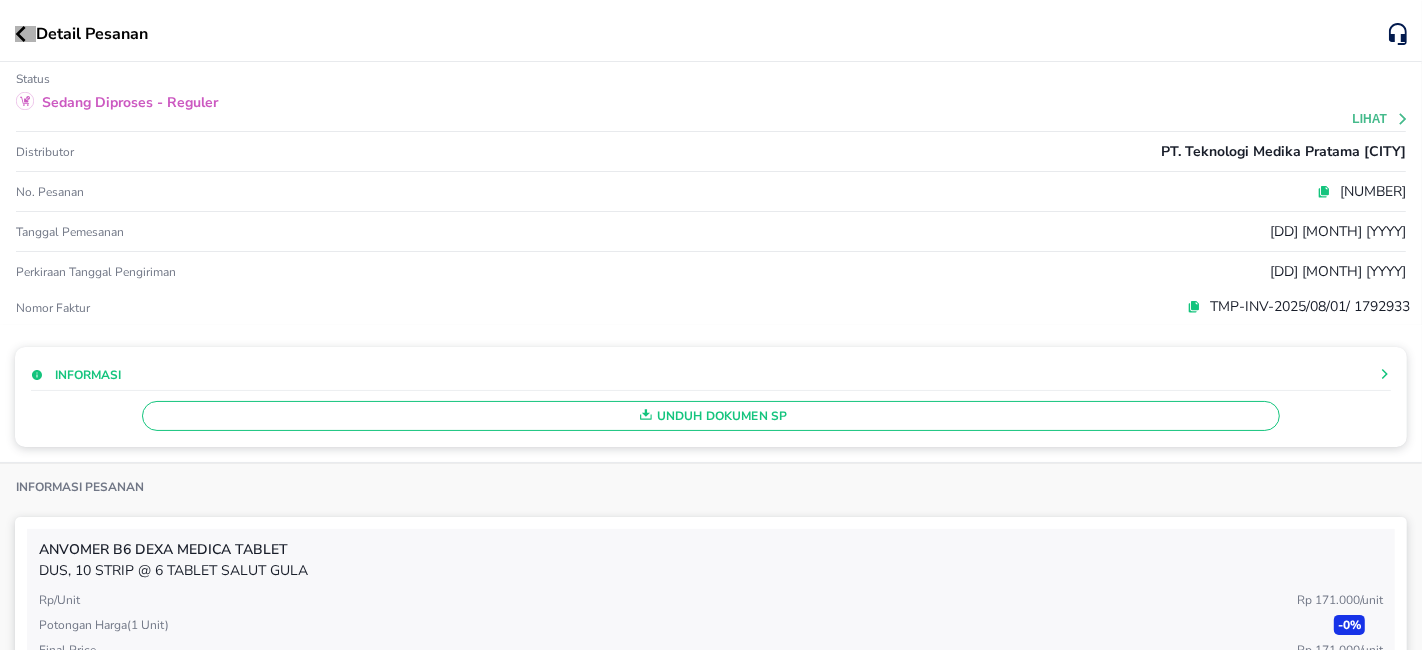 click 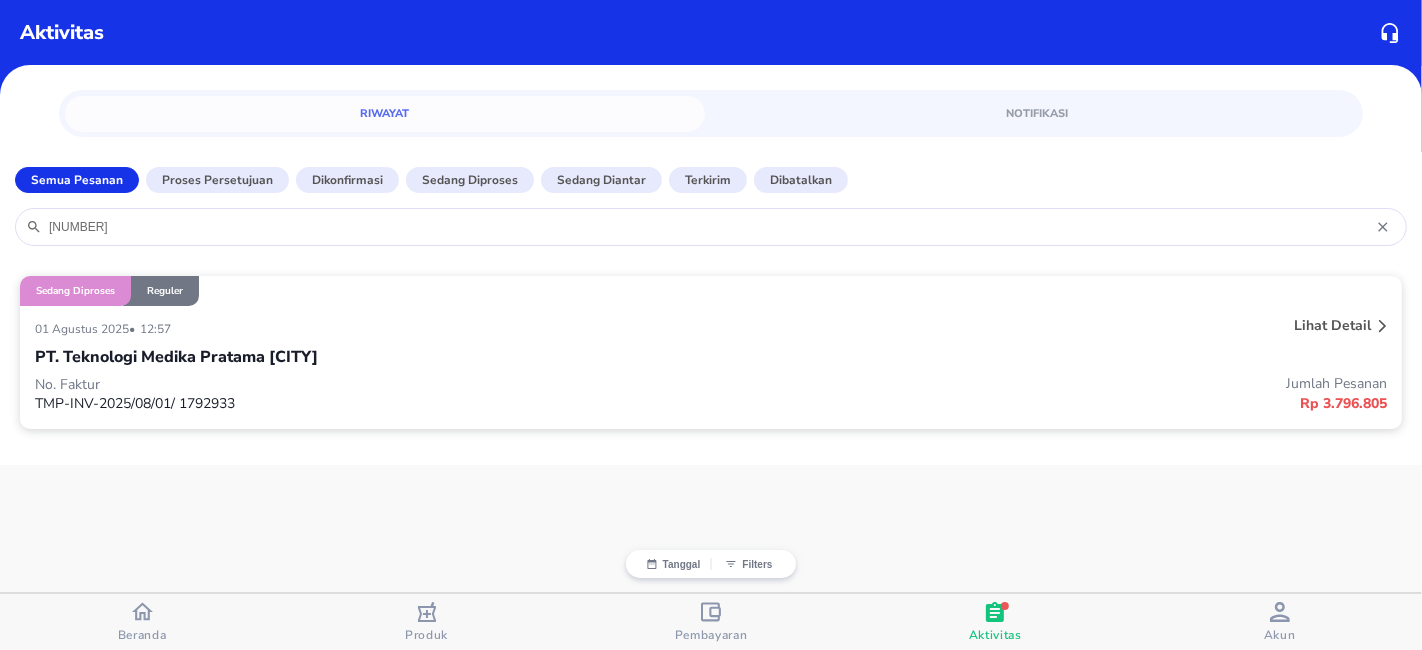 drag, startPoint x: 257, startPoint y: 220, endPoint x: 5, endPoint y: 212, distance: 252.12695 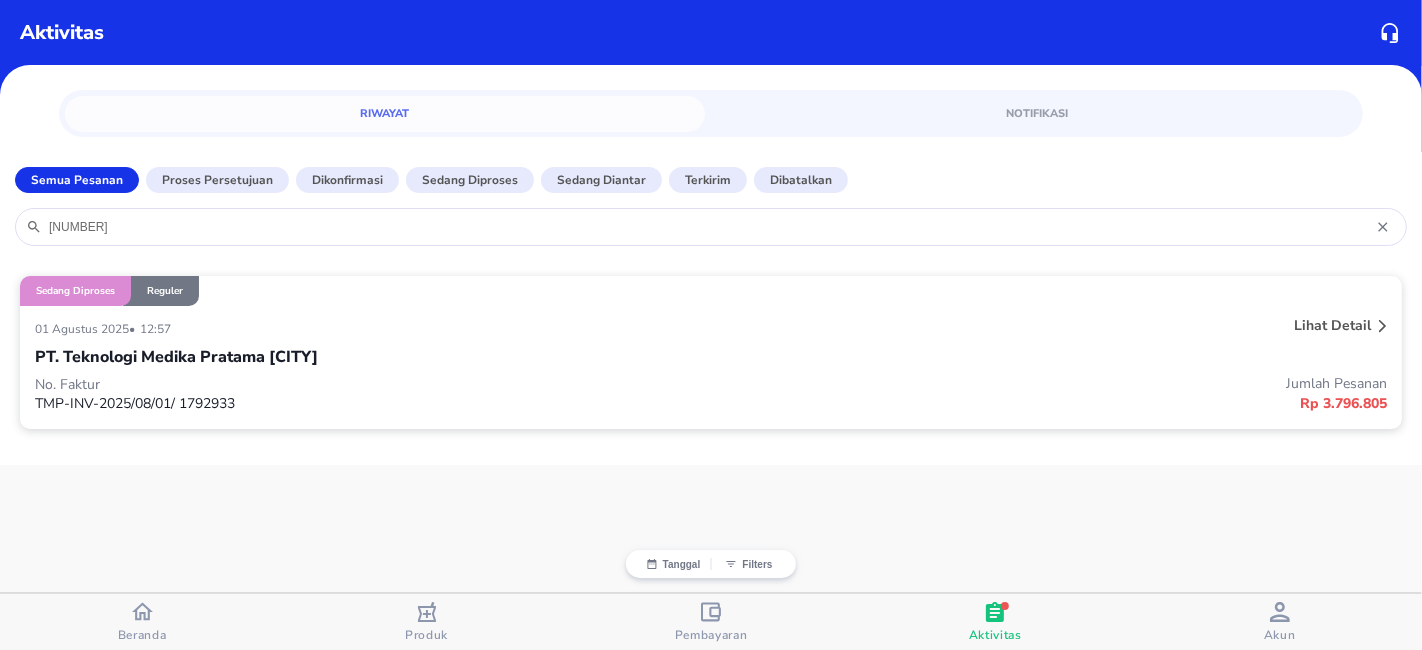 click on "[NUMBER]" at bounding box center (711, 227) 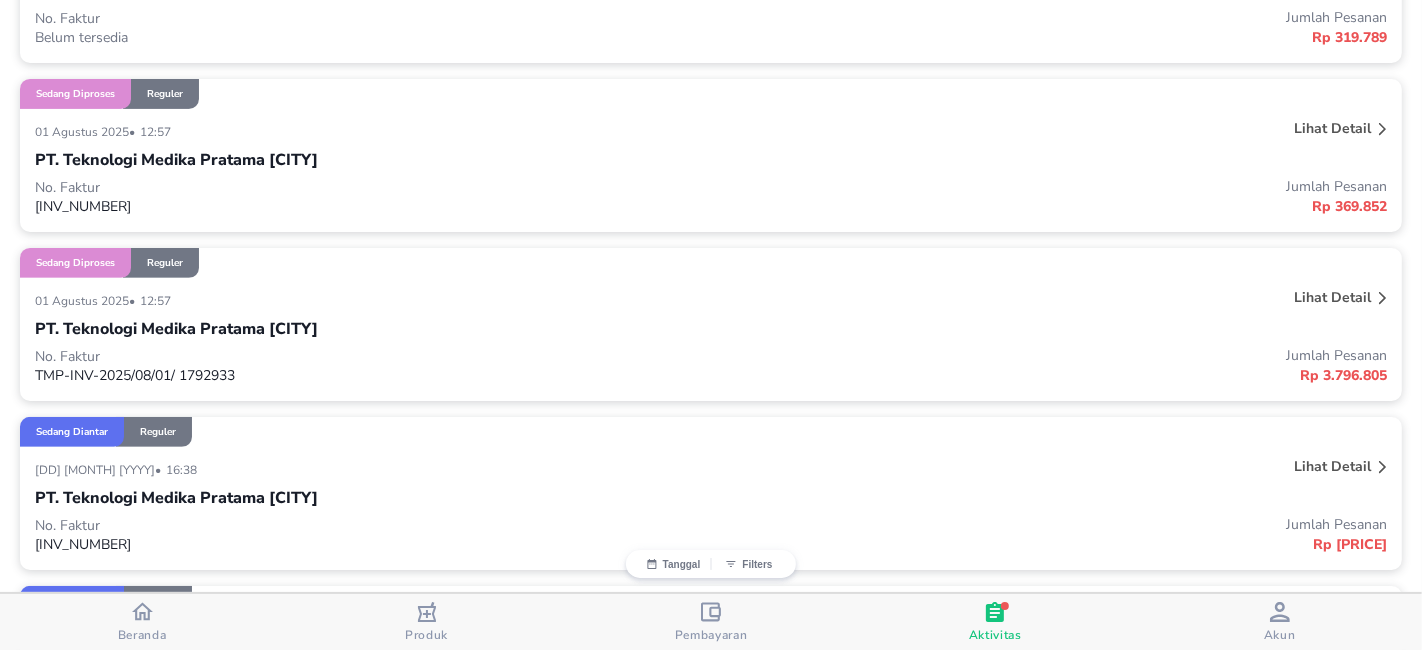 scroll, scrollTop: 550, scrollLeft: 0, axis: vertical 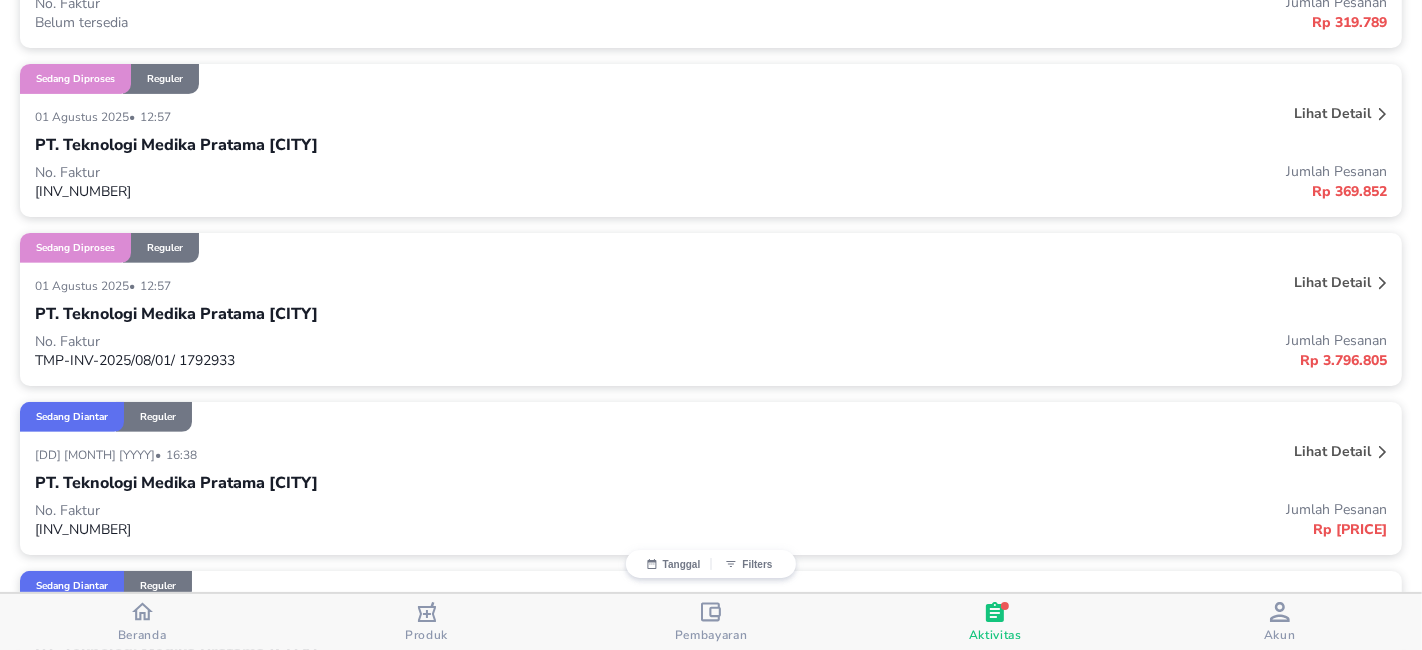 click on "[DD] [MONTH] [YYYY]  • [TIME]" at bounding box center [429, 454] 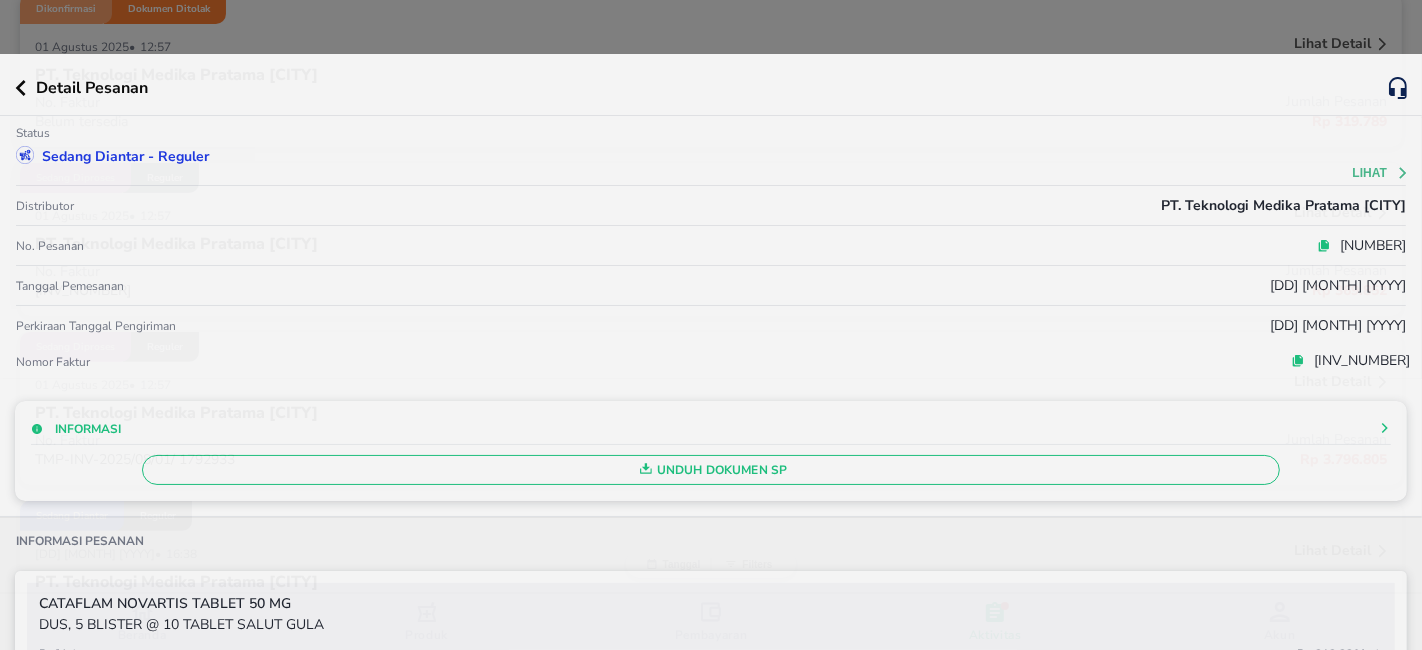 scroll, scrollTop: 550, scrollLeft: 0, axis: vertical 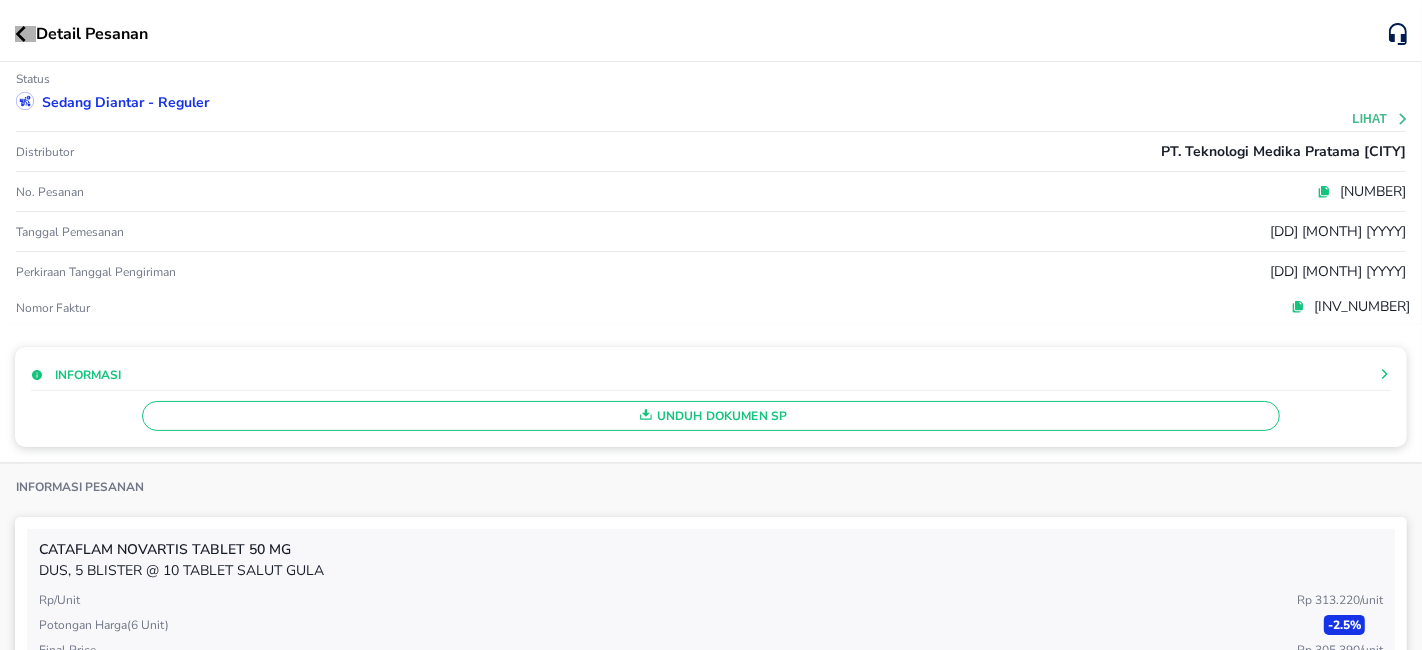 click 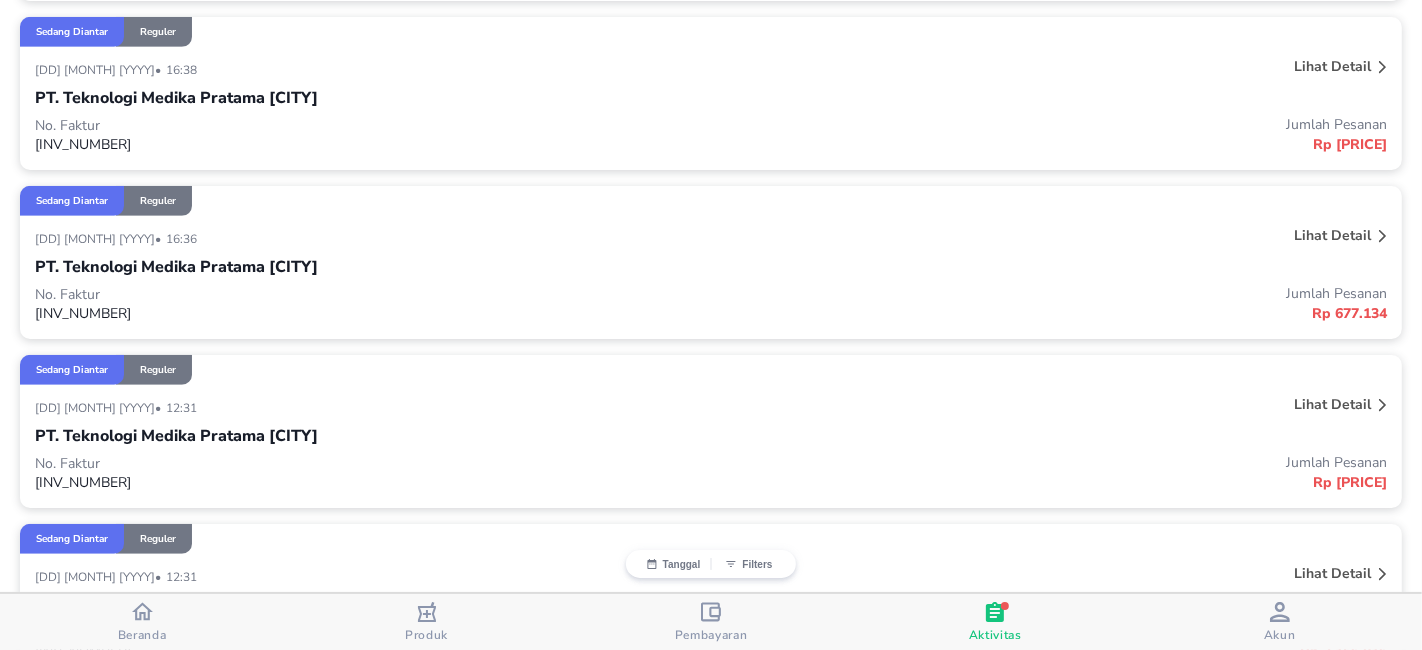 scroll, scrollTop: 937, scrollLeft: 0, axis: vertical 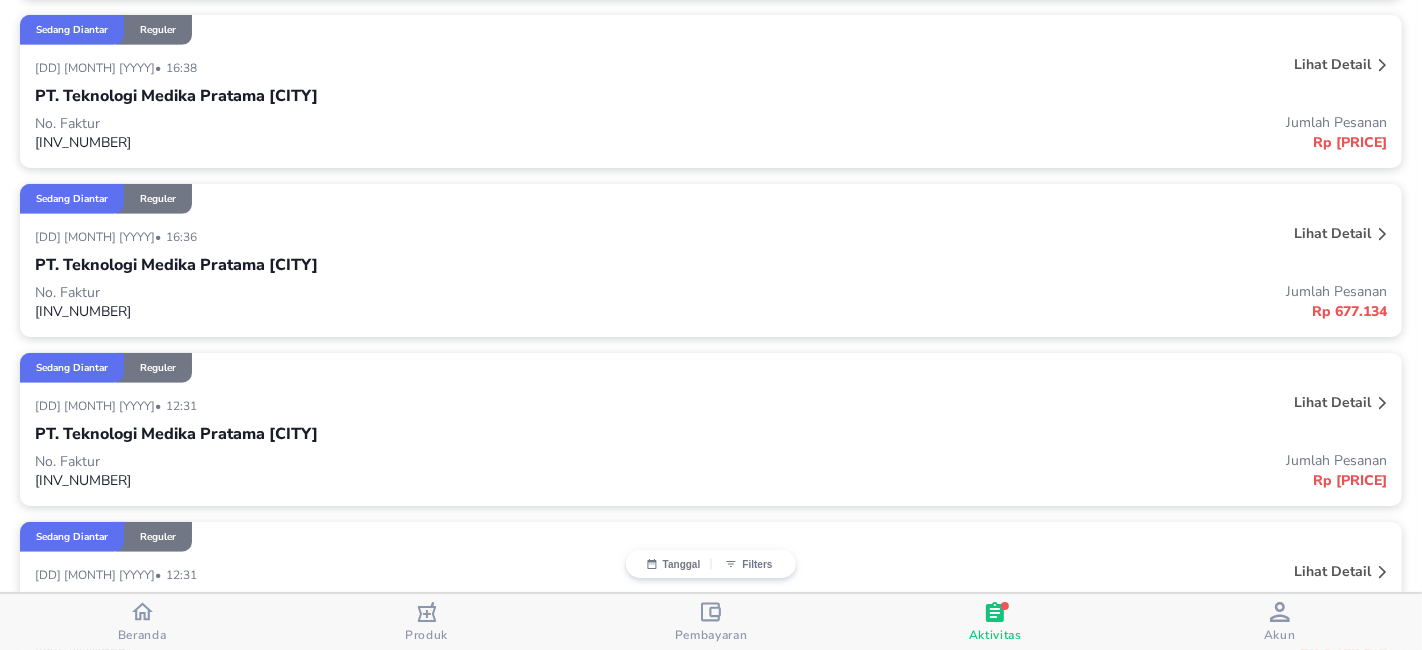 click on "PT. Teknologi Medika Pratama [CITY]" at bounding box center [711, 265] 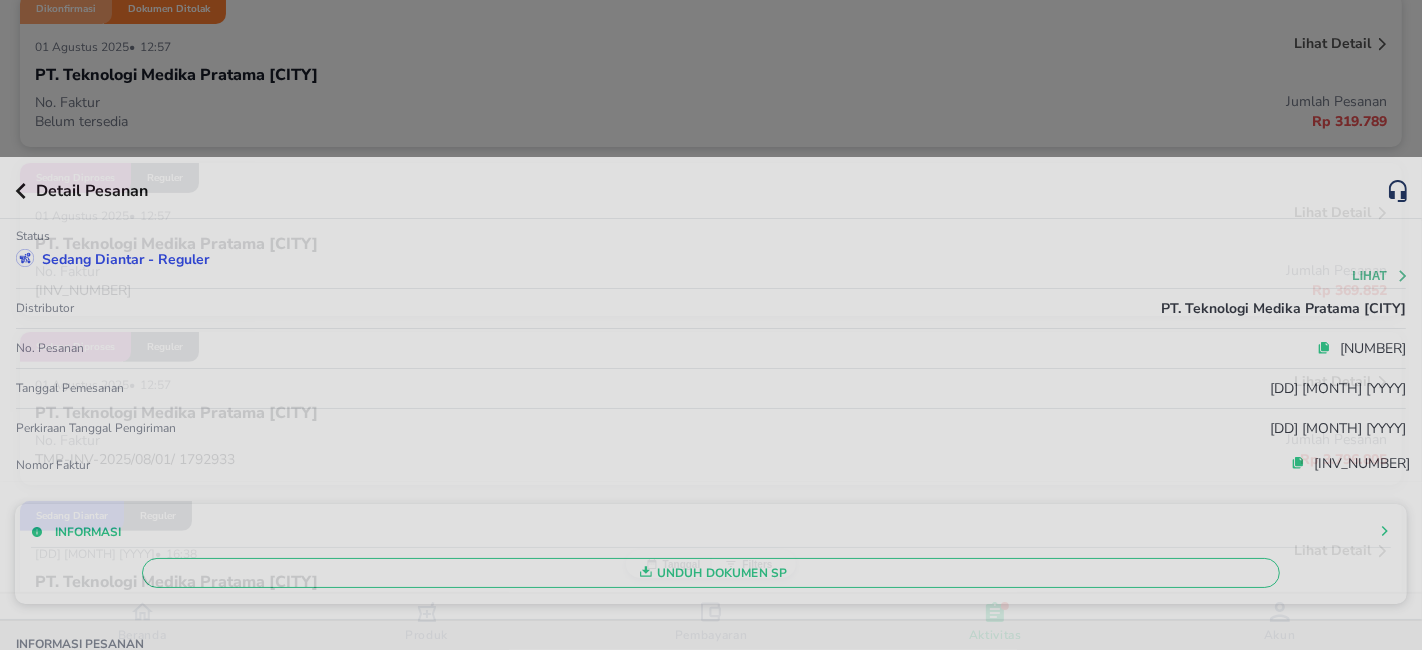 scroll, scrollTop: 937, scrollLeft: 0, axis: vertical 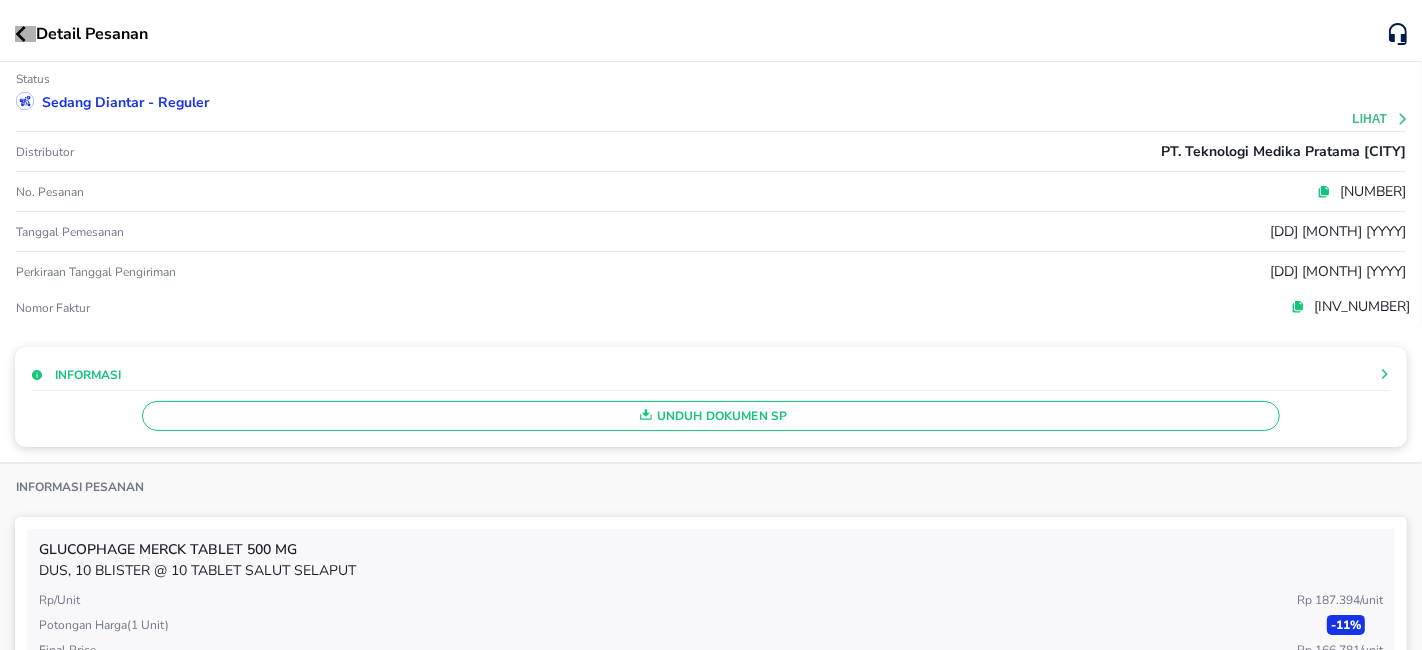 click 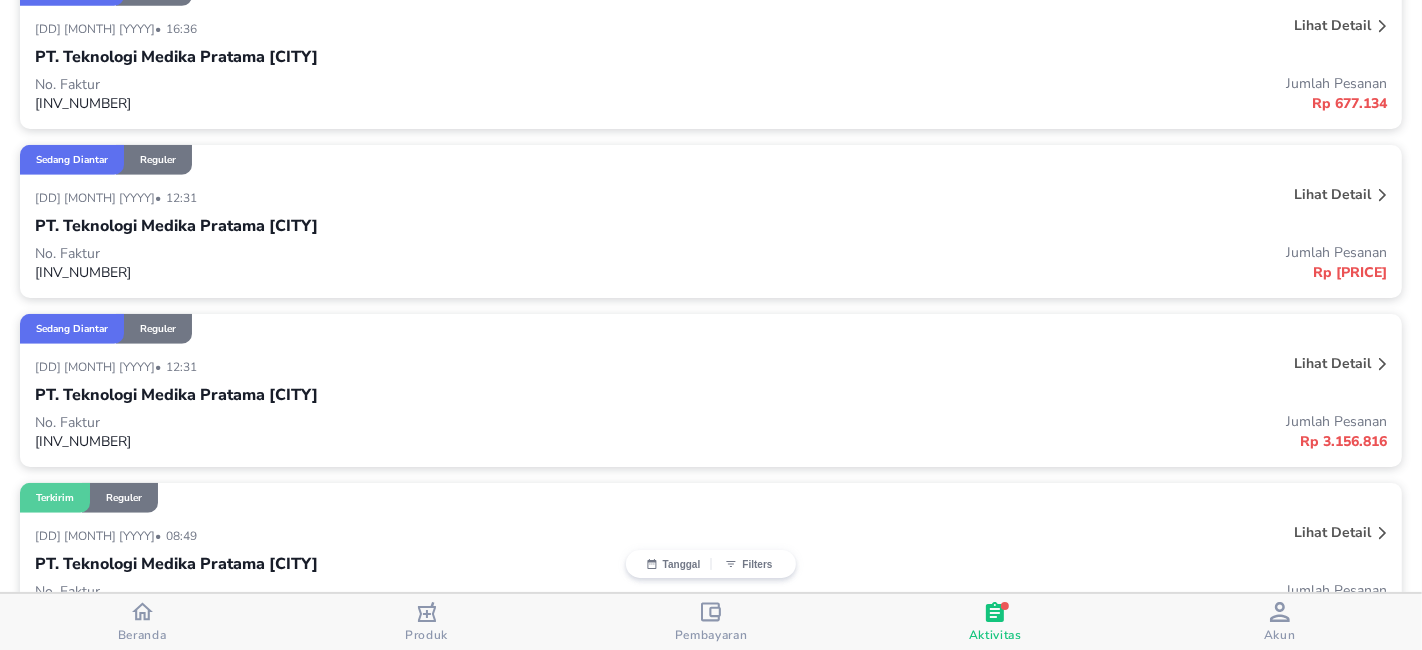 scroll, scrollTop: 1251, scrollLeft: 0, axis: vertical 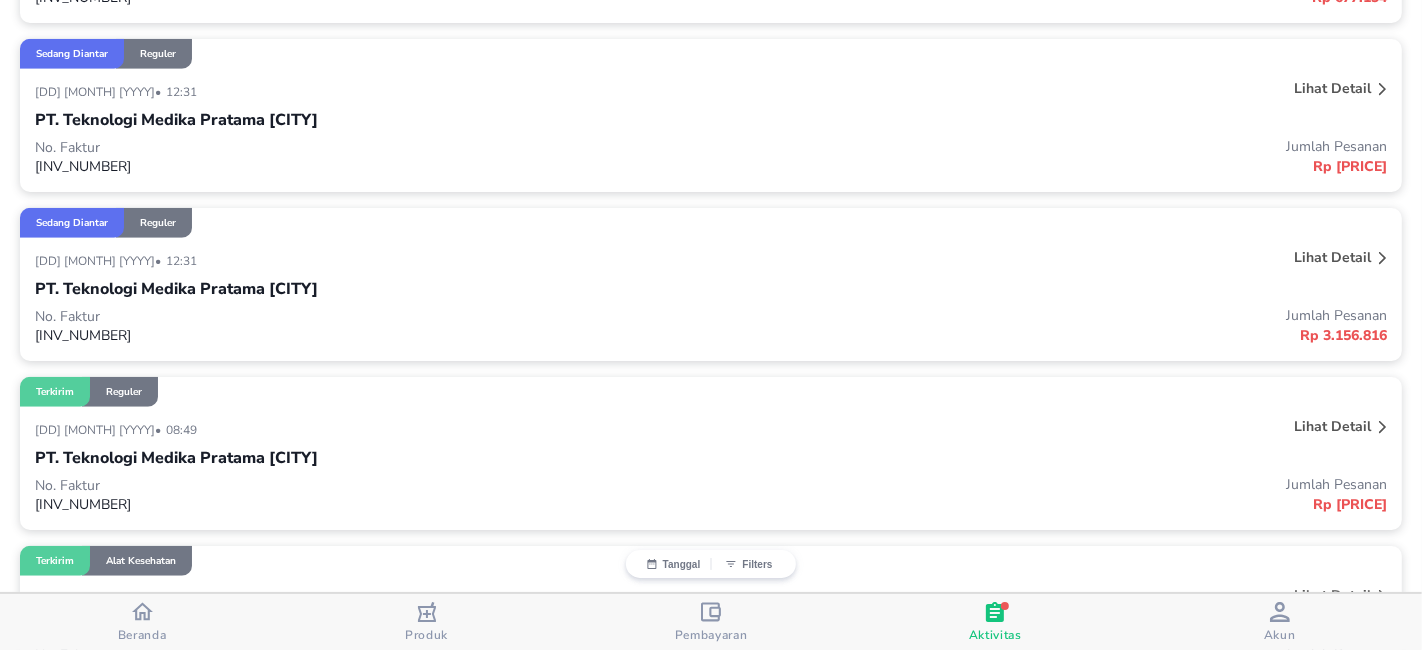 click on "PT. Teknologi Medika Pratama [CITY]" at bounding box center [711, 289] 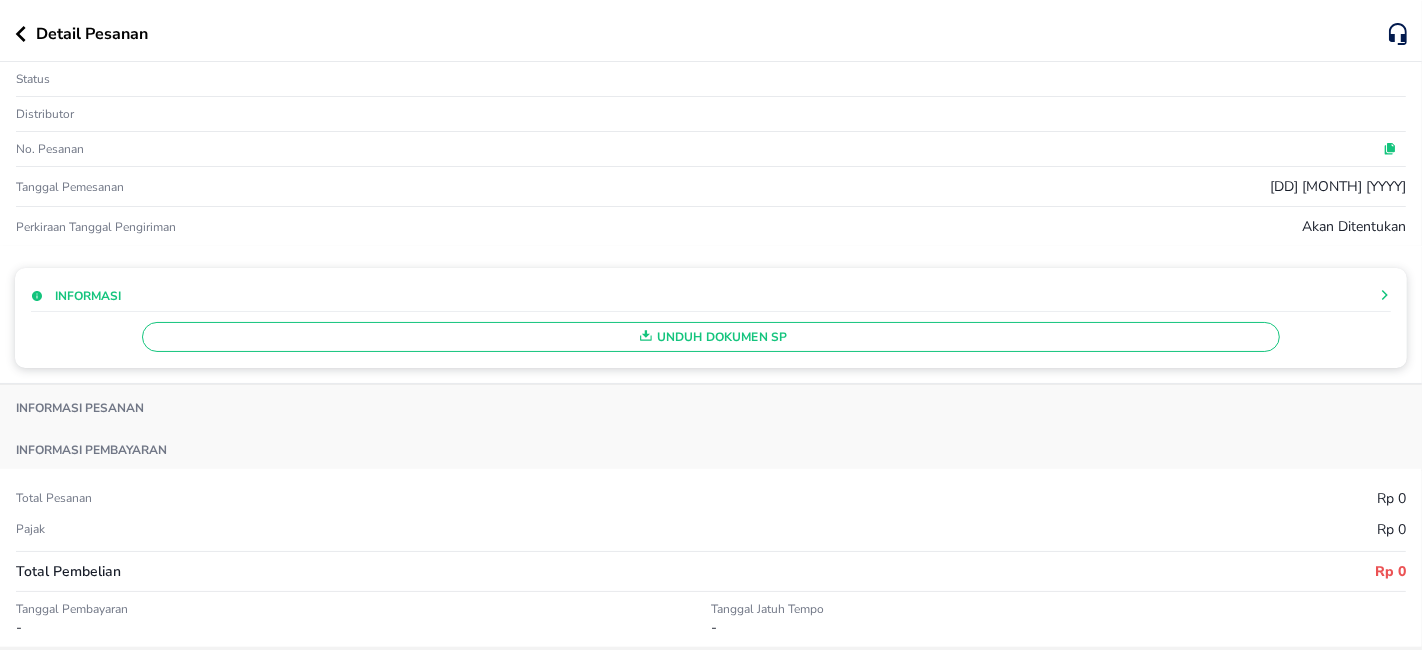 scroll, scrollTop: 451, scrollLeft: 0, axis: vertical 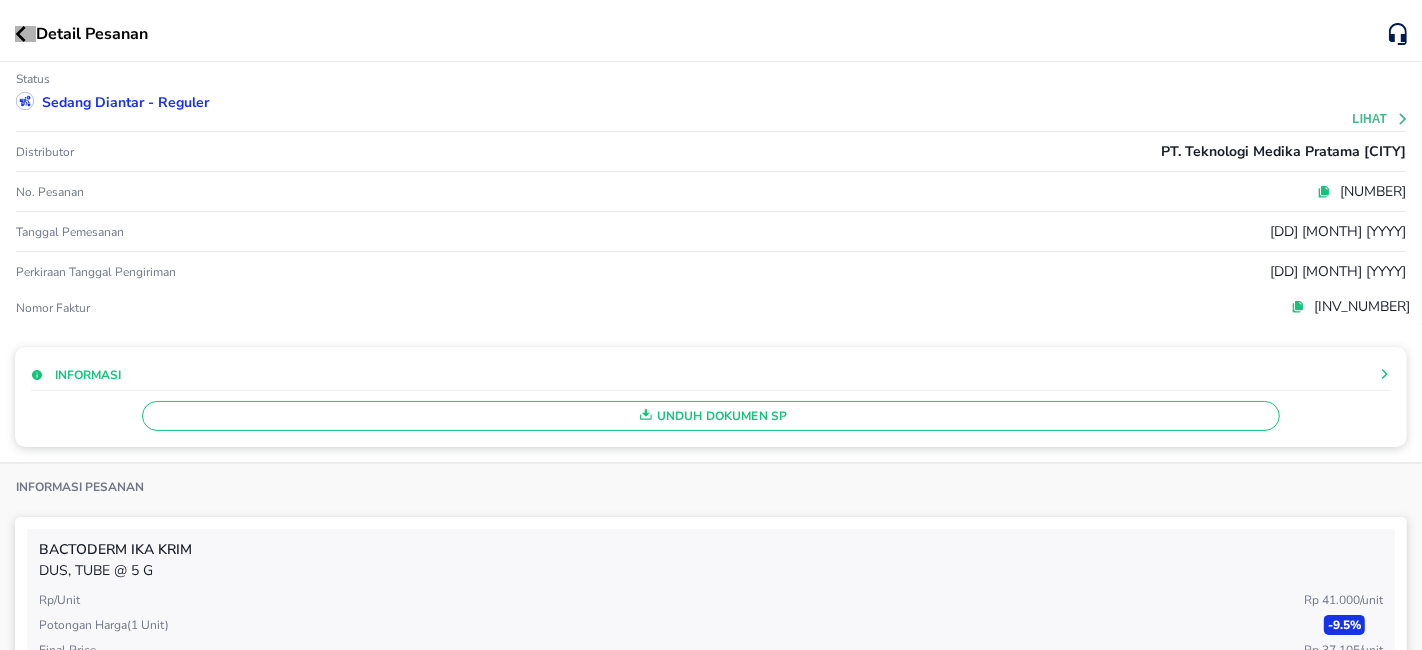 click 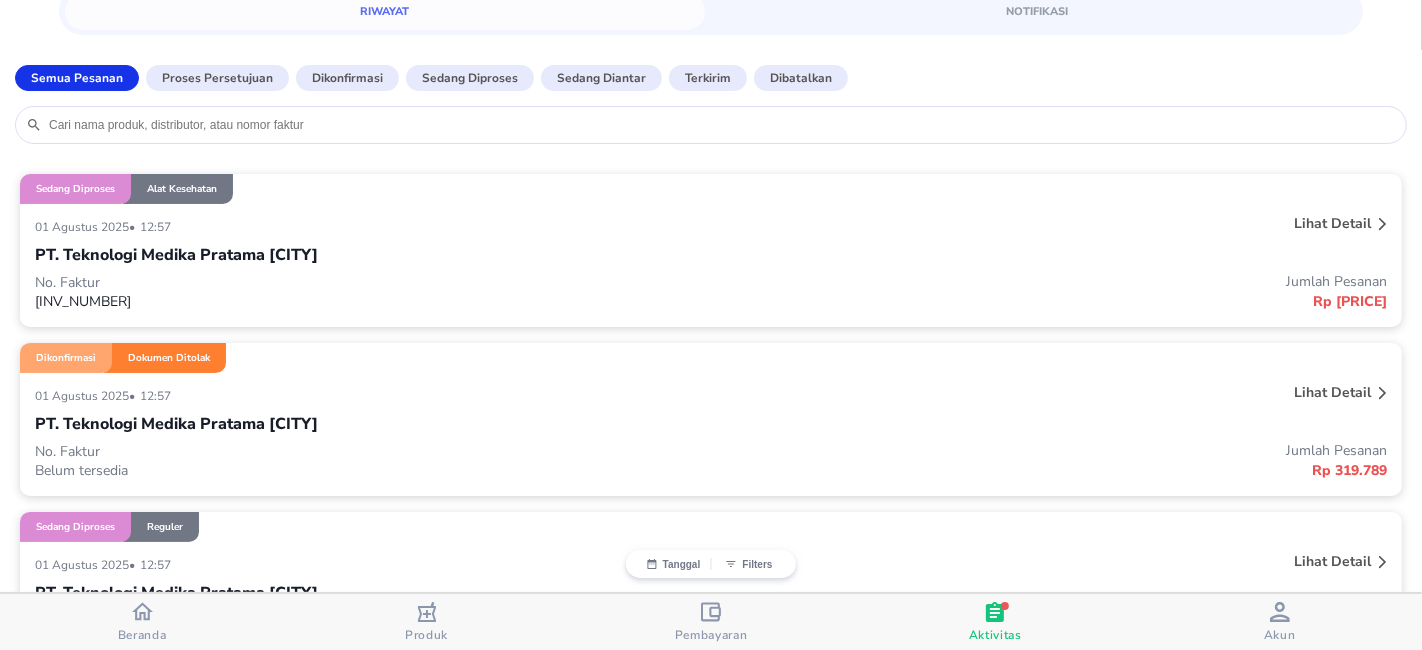 scroll, scrollTop: 0, scrollLeft: 0, axis: both 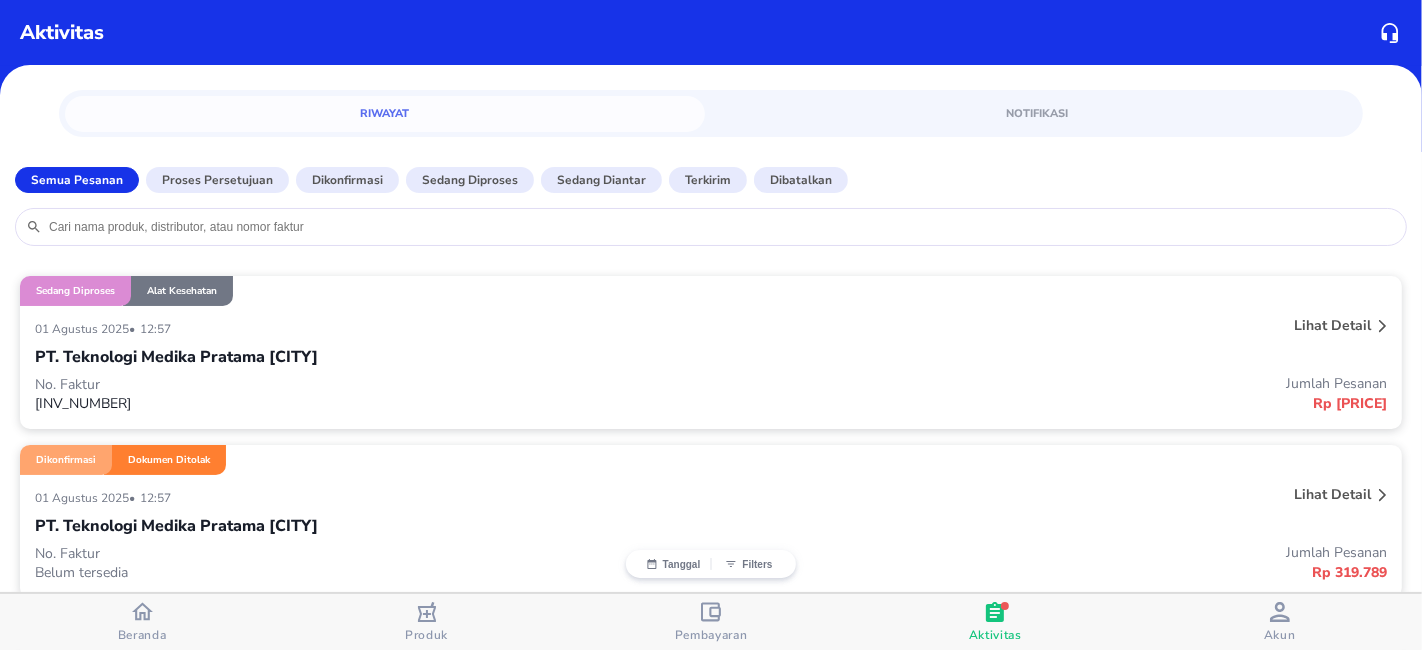 click on "[DD] [MONTH] [YYYY]  • [TIME]" at bounding box center [429, 328] 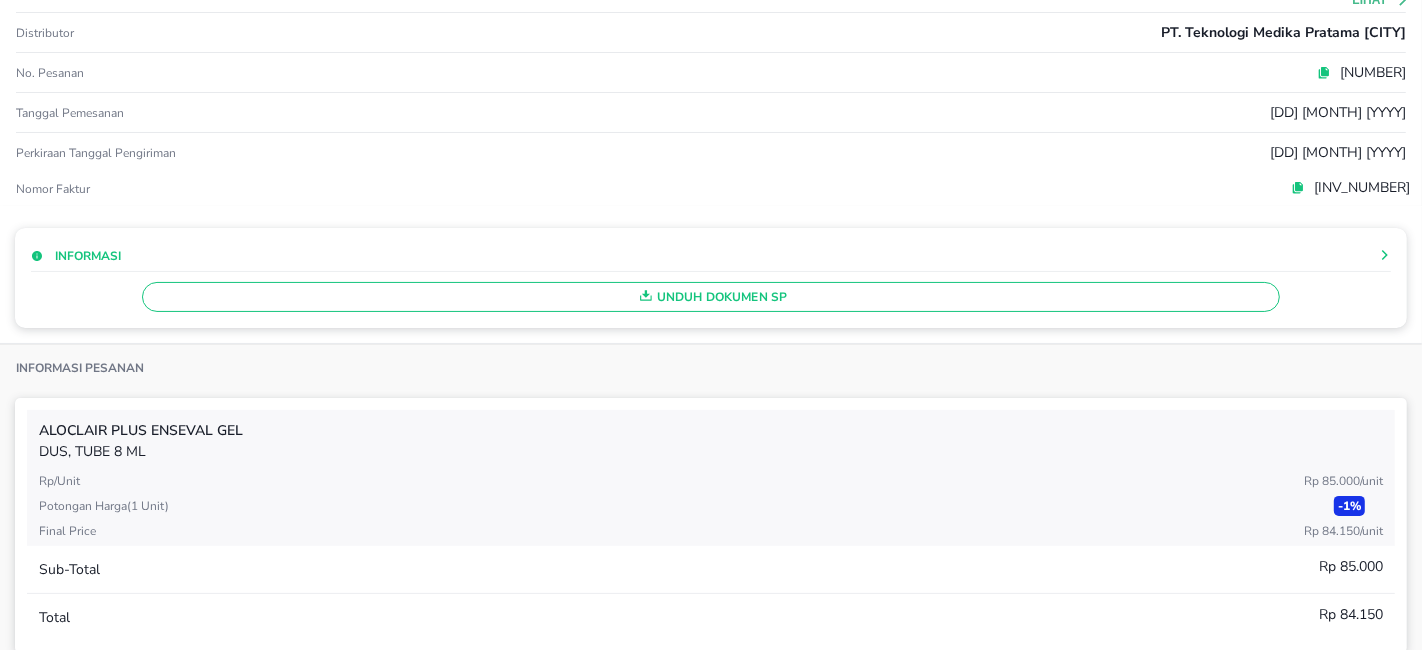 scroll, scrollTop: 0, scrollLeft: 0, axis: both 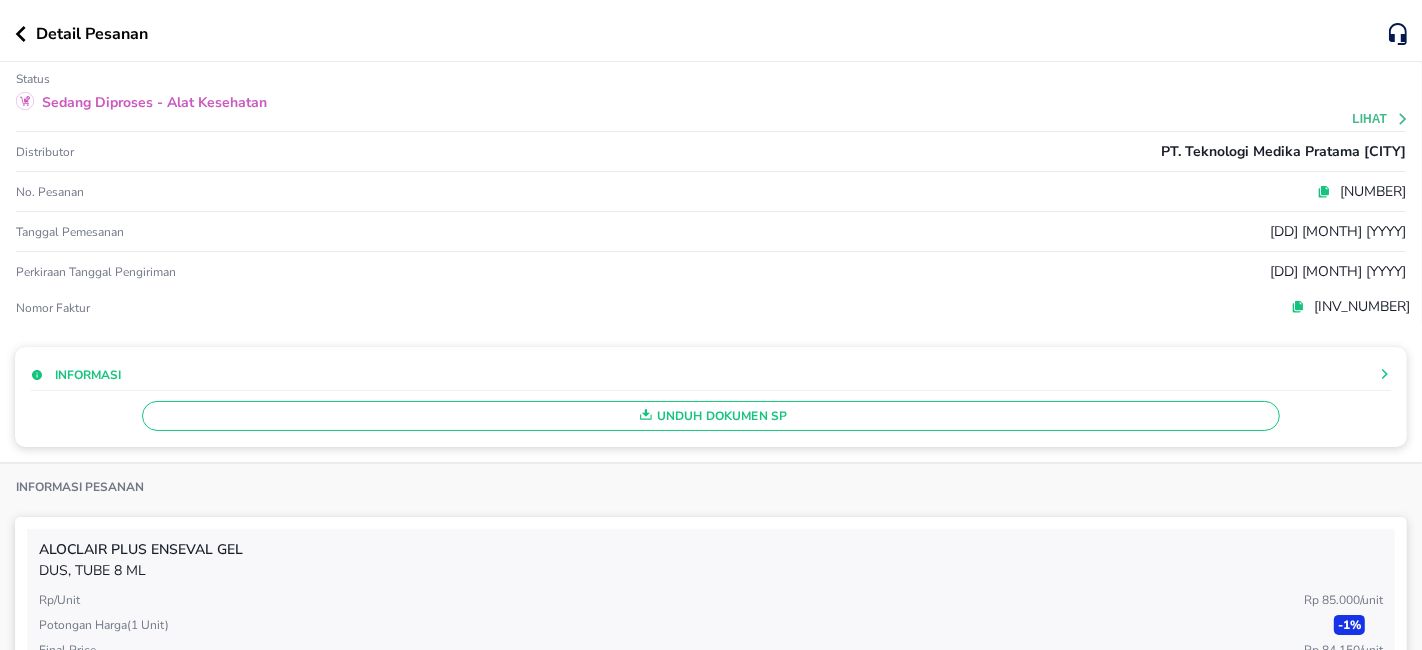 click on "Detail Pesanan" at bounding box center (711, 31) 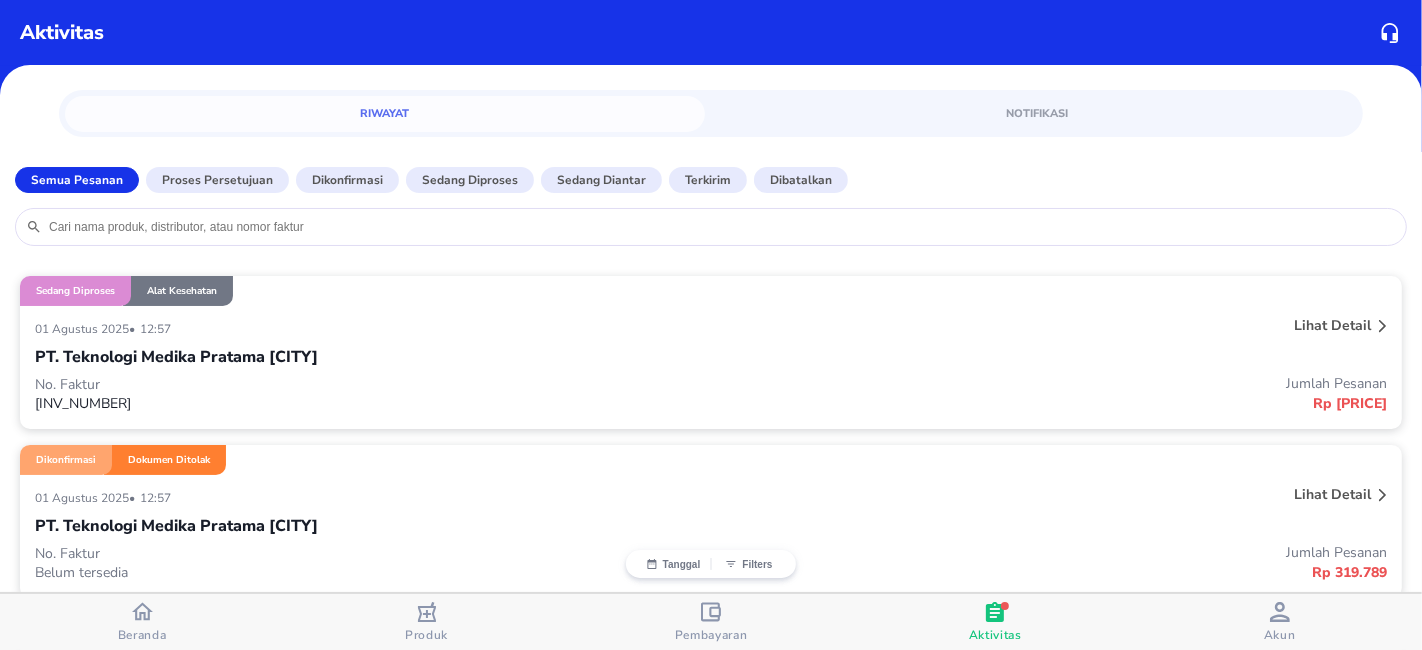 click at bounding box center [721, 227] 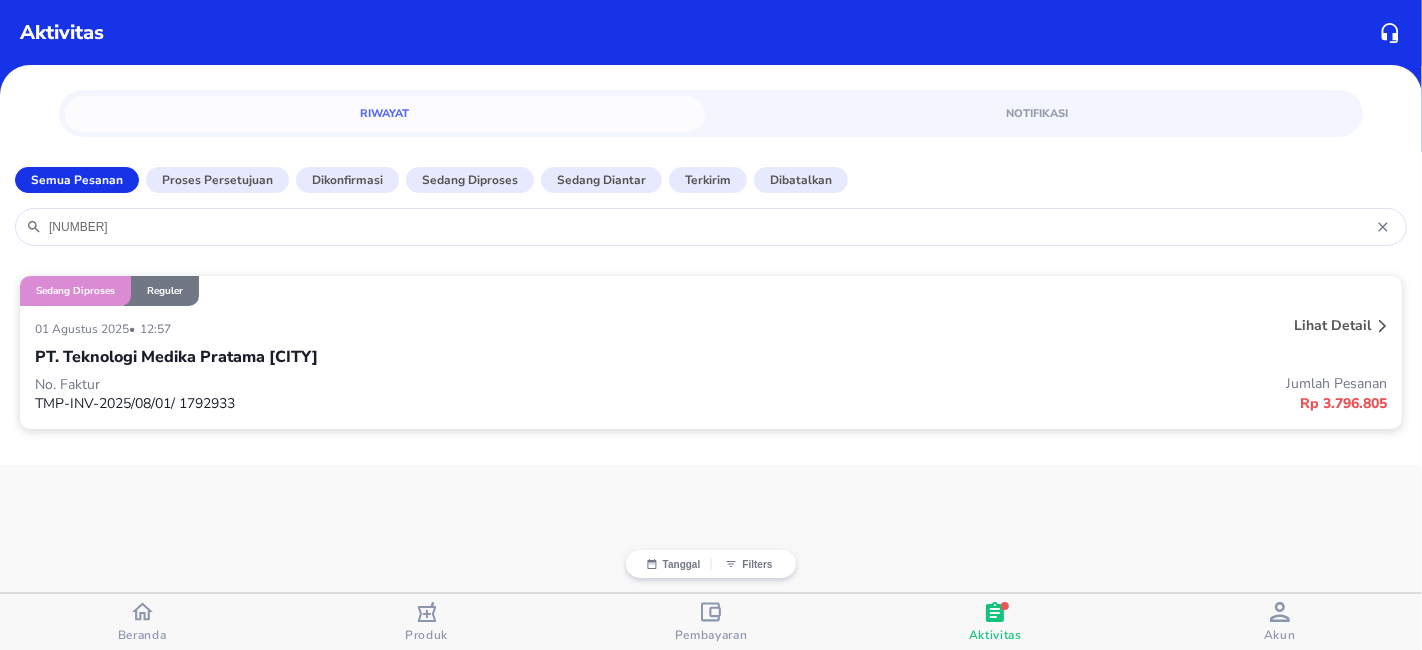 type on "[NUMBER]" 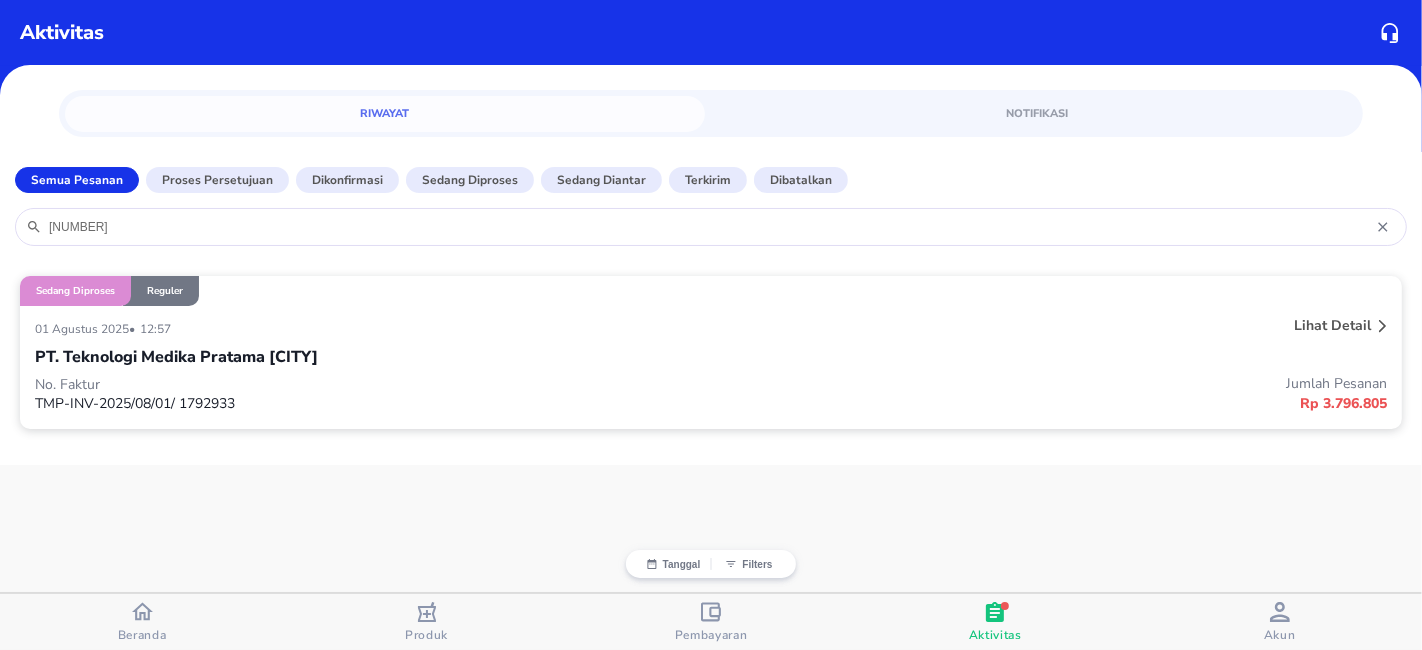 click on "[DD] [MONTH] [YYYY]  • [TIME]" at bounding box center [429, 328] 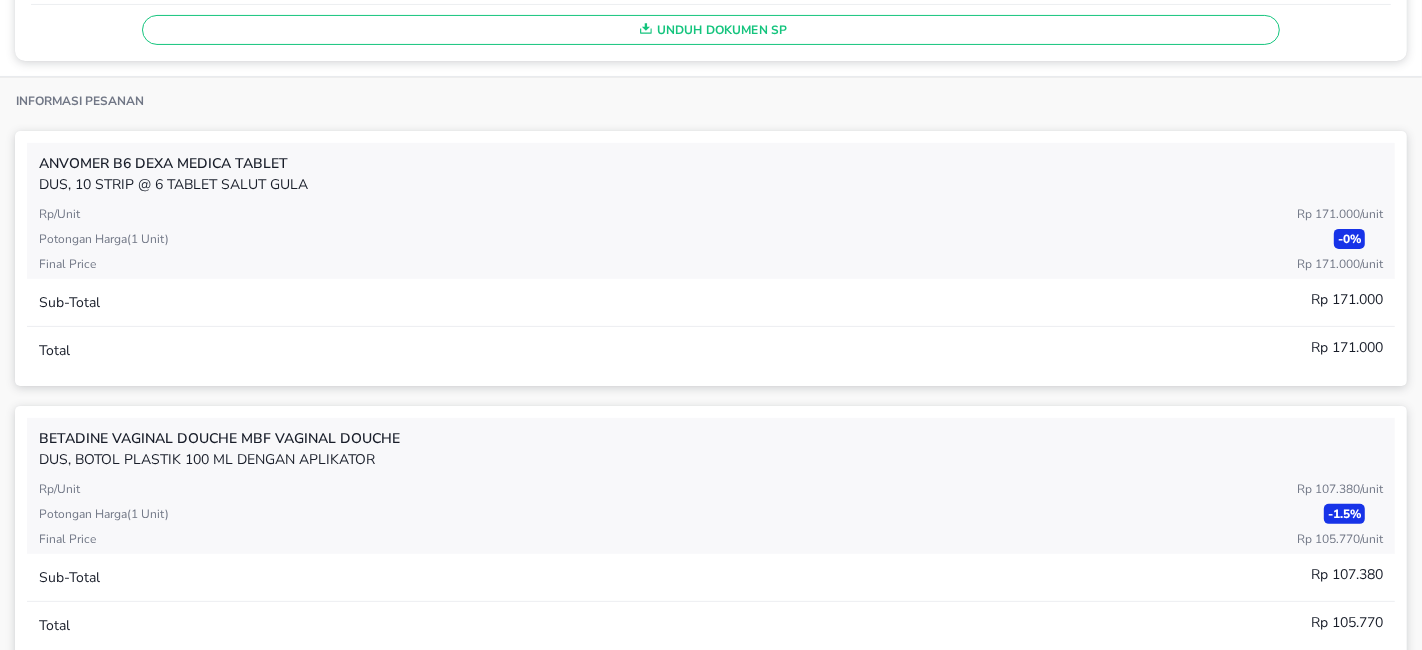 scroll, scrollTop: 0, scrollLeft: 0, axis: both 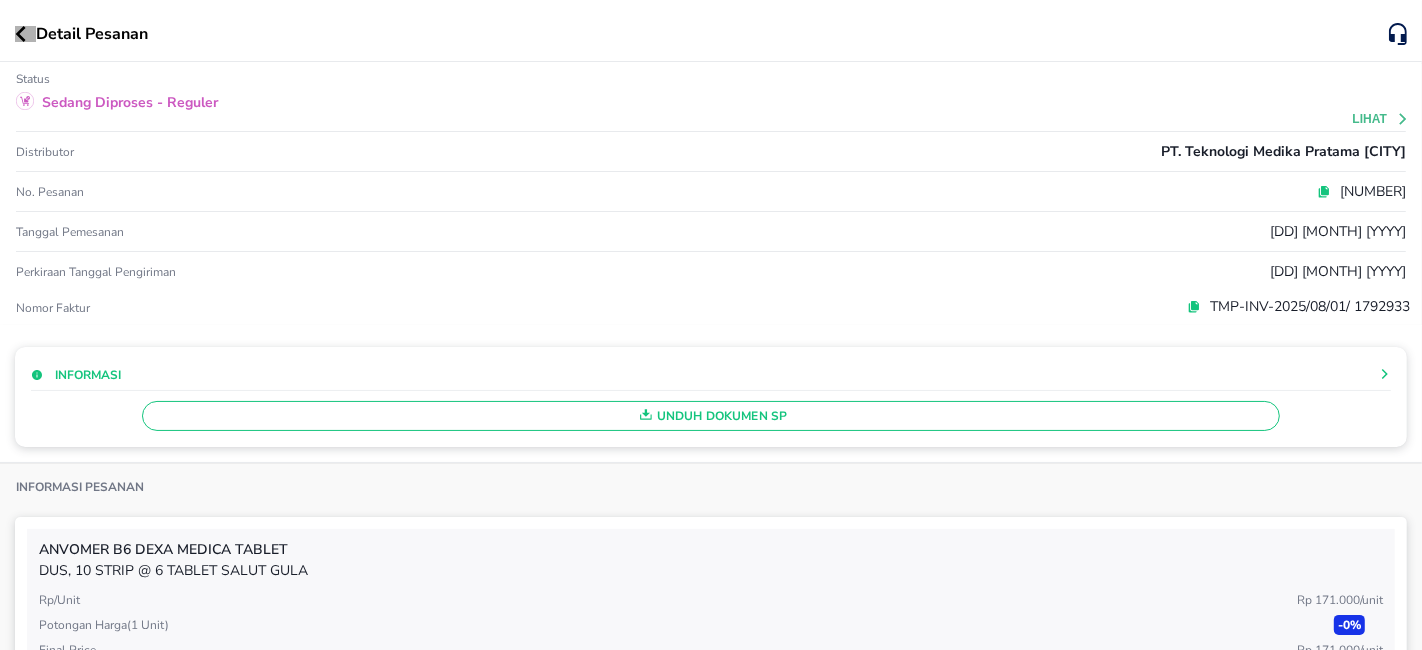 click 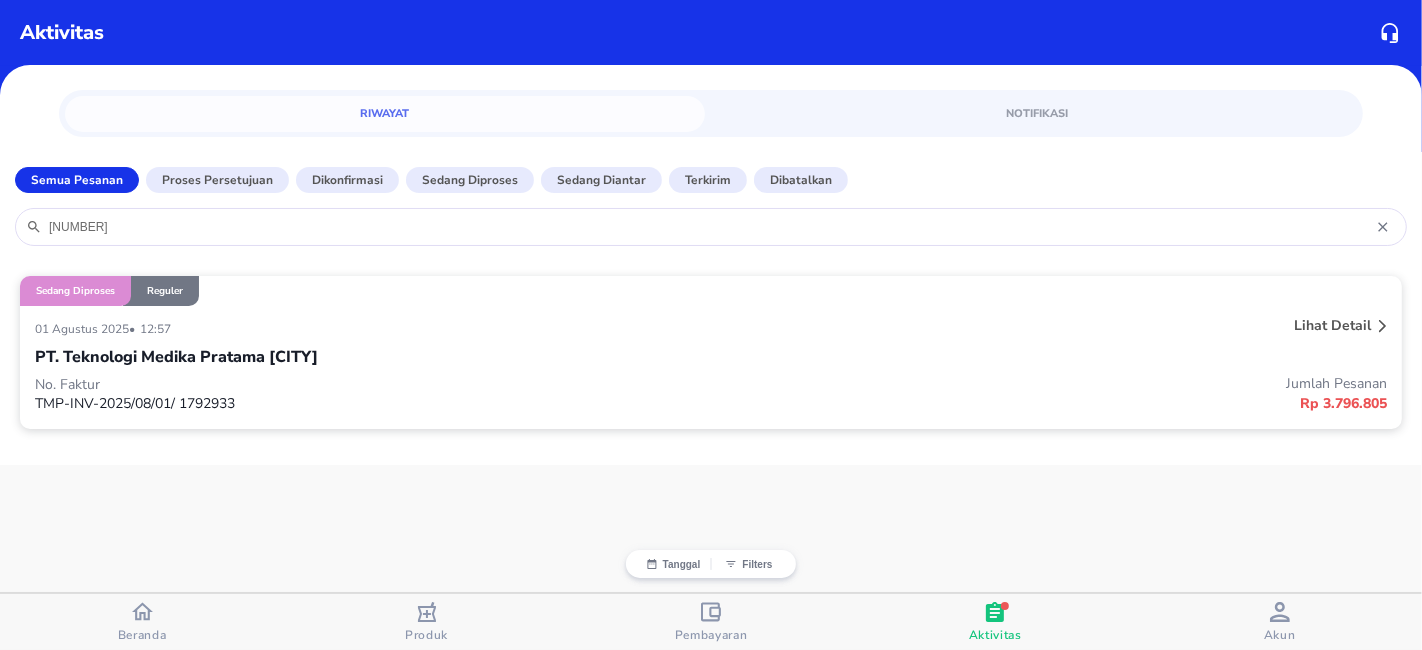 click on "PT. Teknologi Medika Pratama [CITY]" at bounding box center [711, 357] 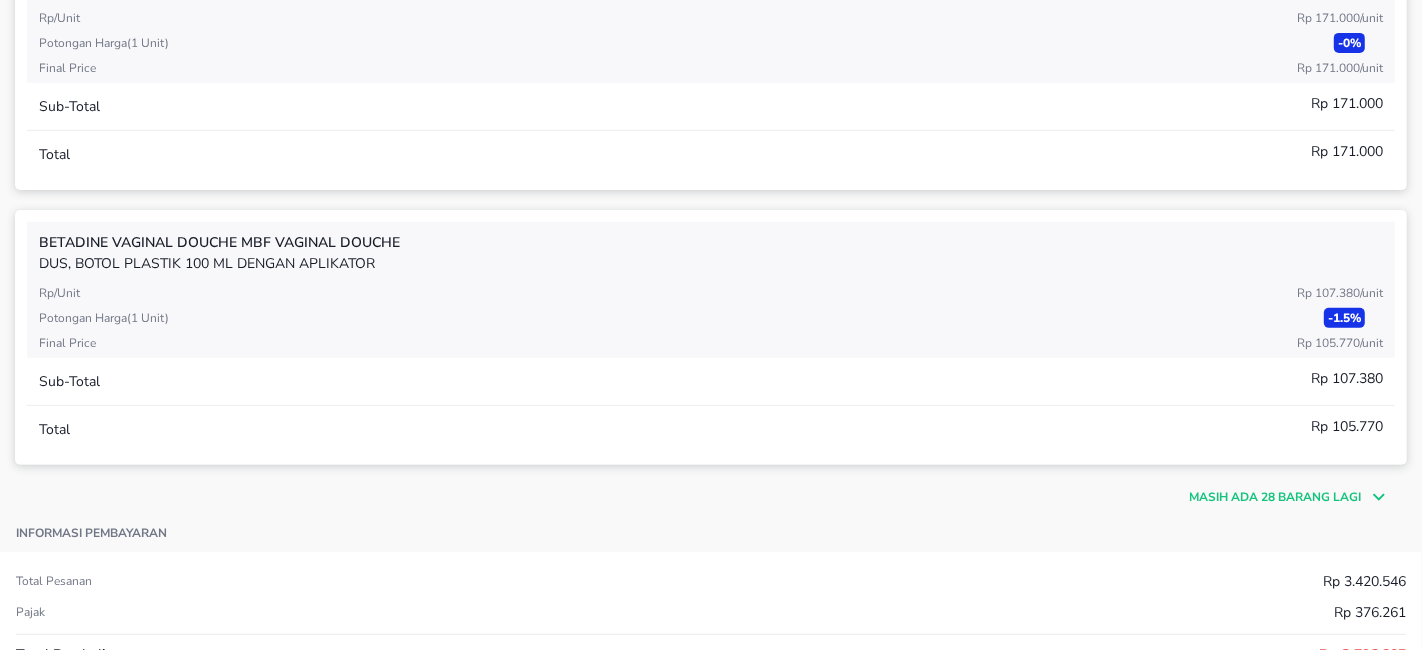 scroll, scrollTop: 586, scrollLeft: 0, axis: vertical 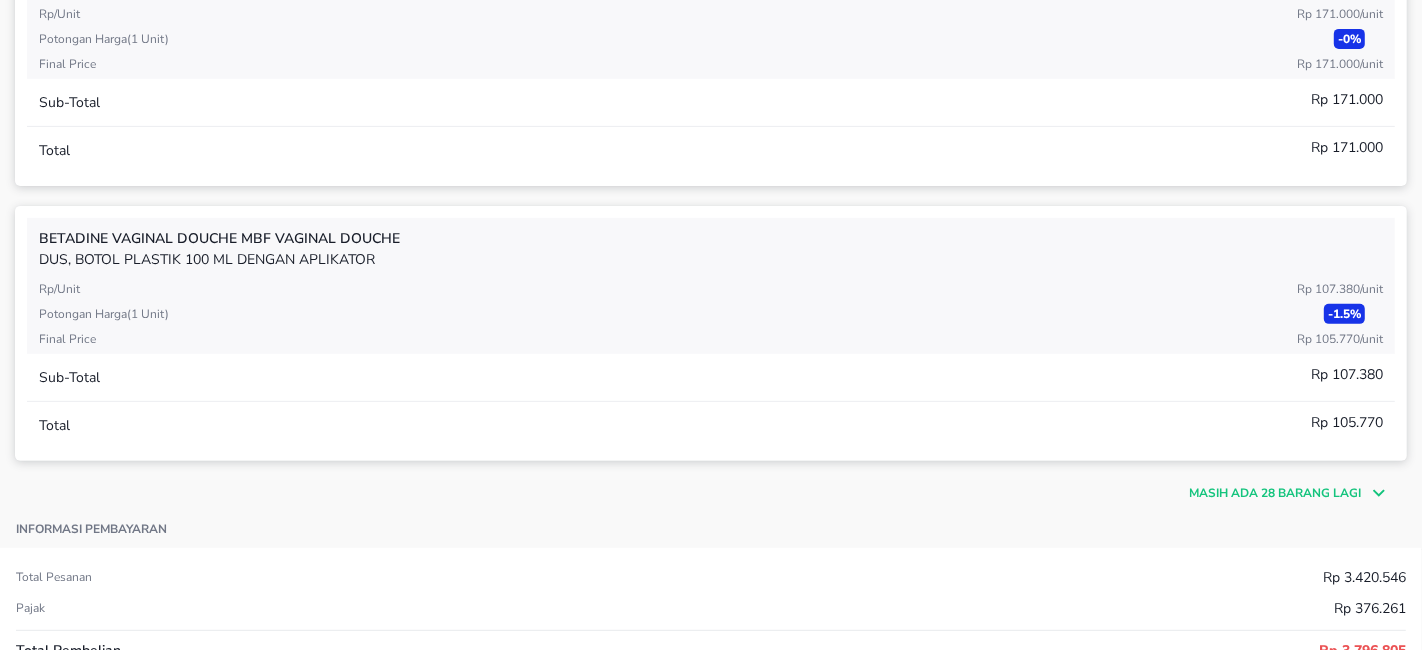 click on "Masih ada 28 barang lagi" at bounding box center [1275, 493] 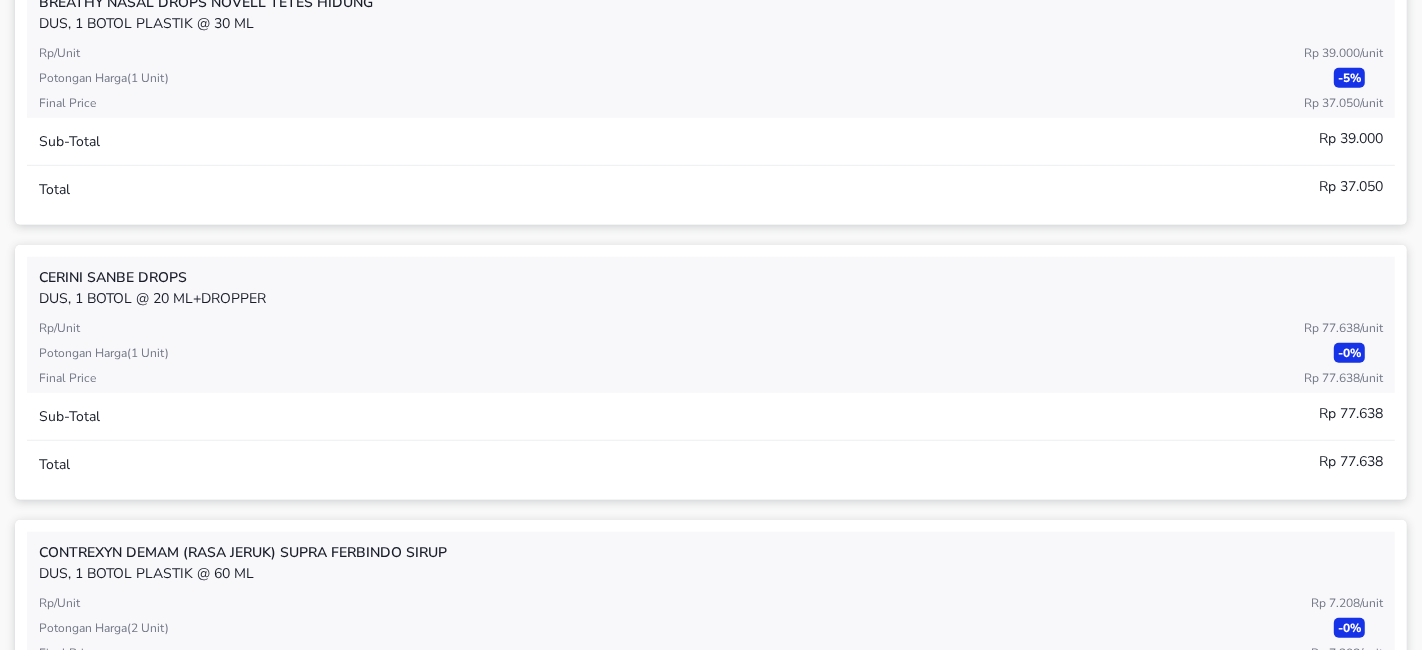 scroll, scrollTop: 0, scrollLeft: 0, axis: both 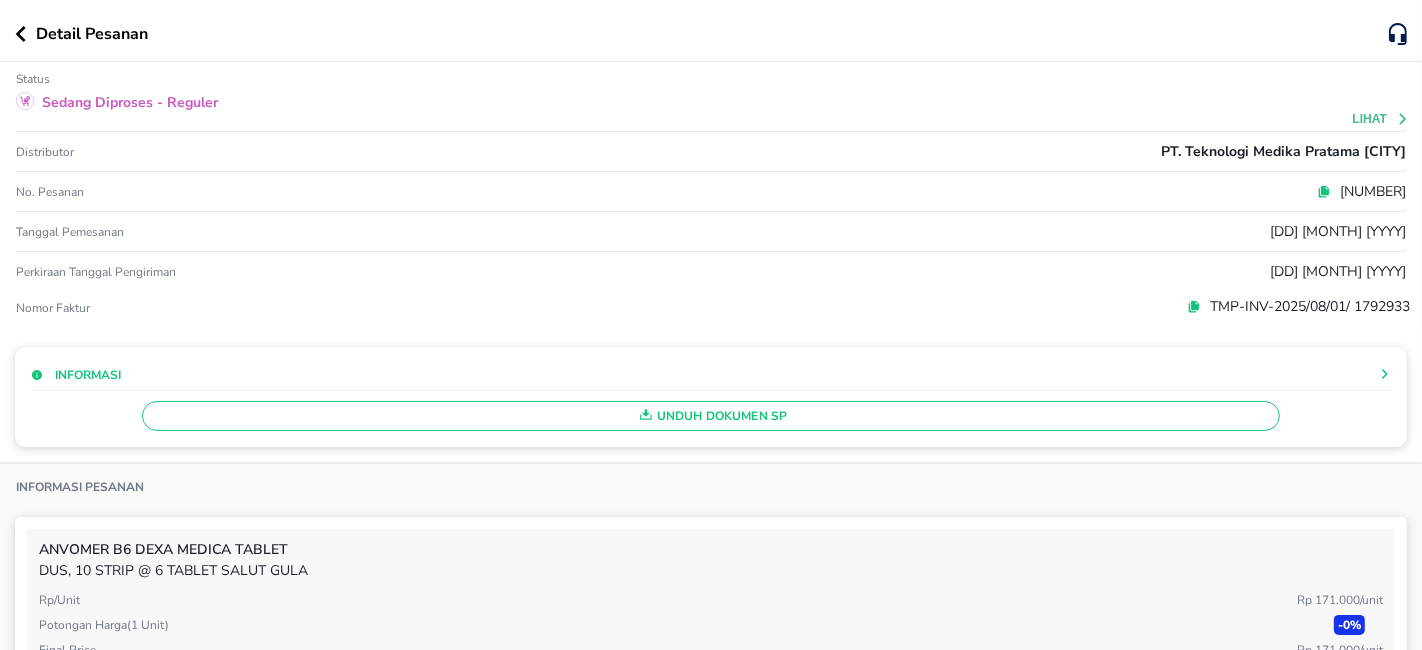click on "Lihat" at bounding box center [1381, 119] 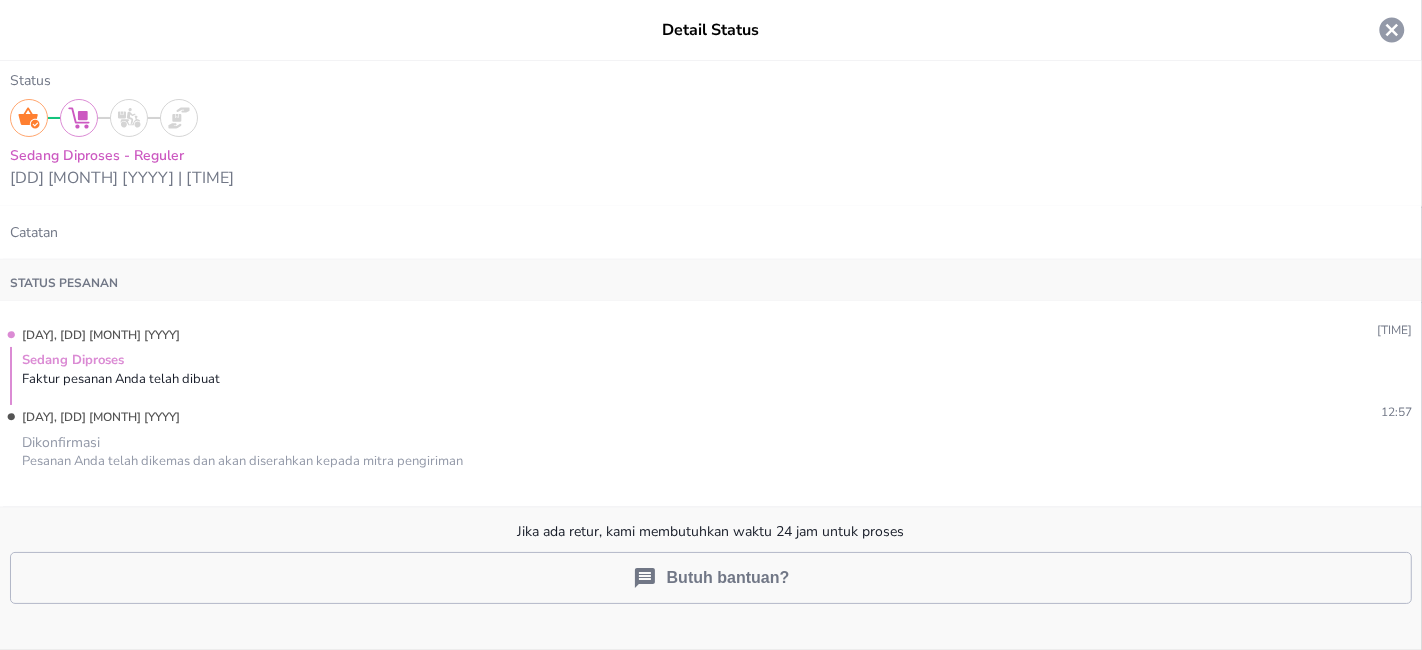 click 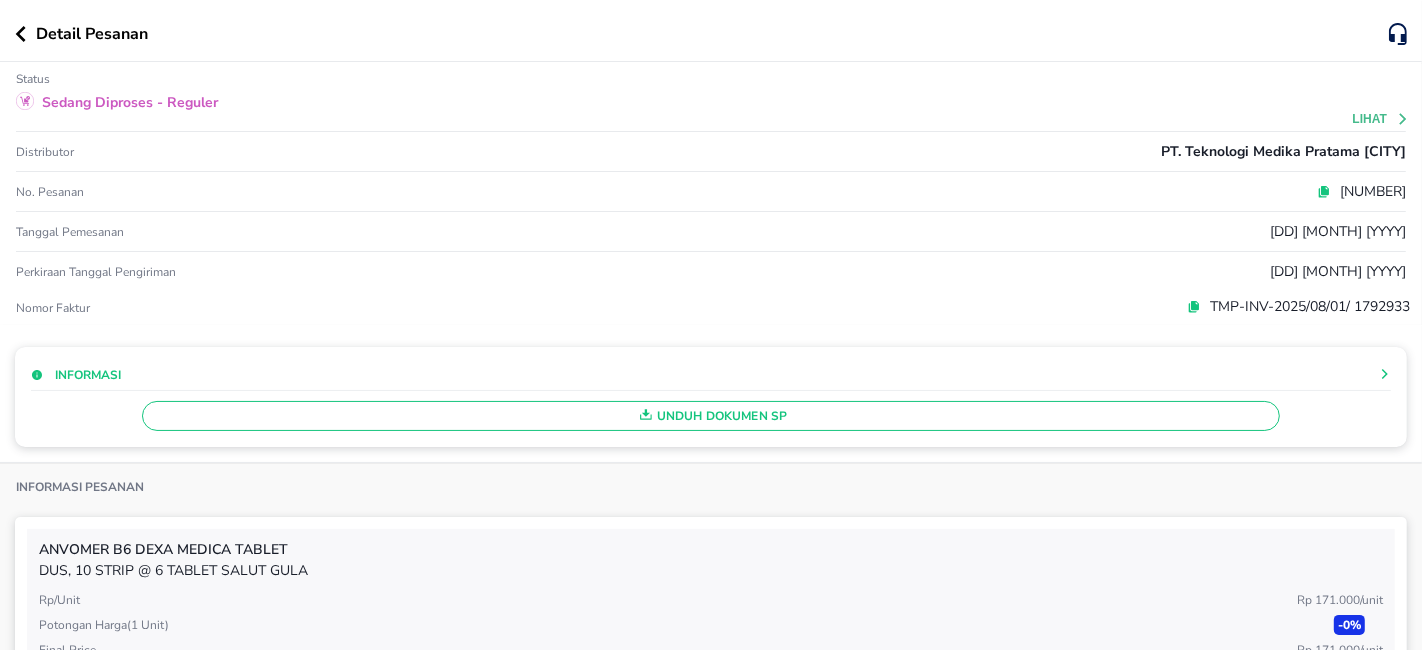 click on "Detail Pesanan" at bounding box center [92, 34] 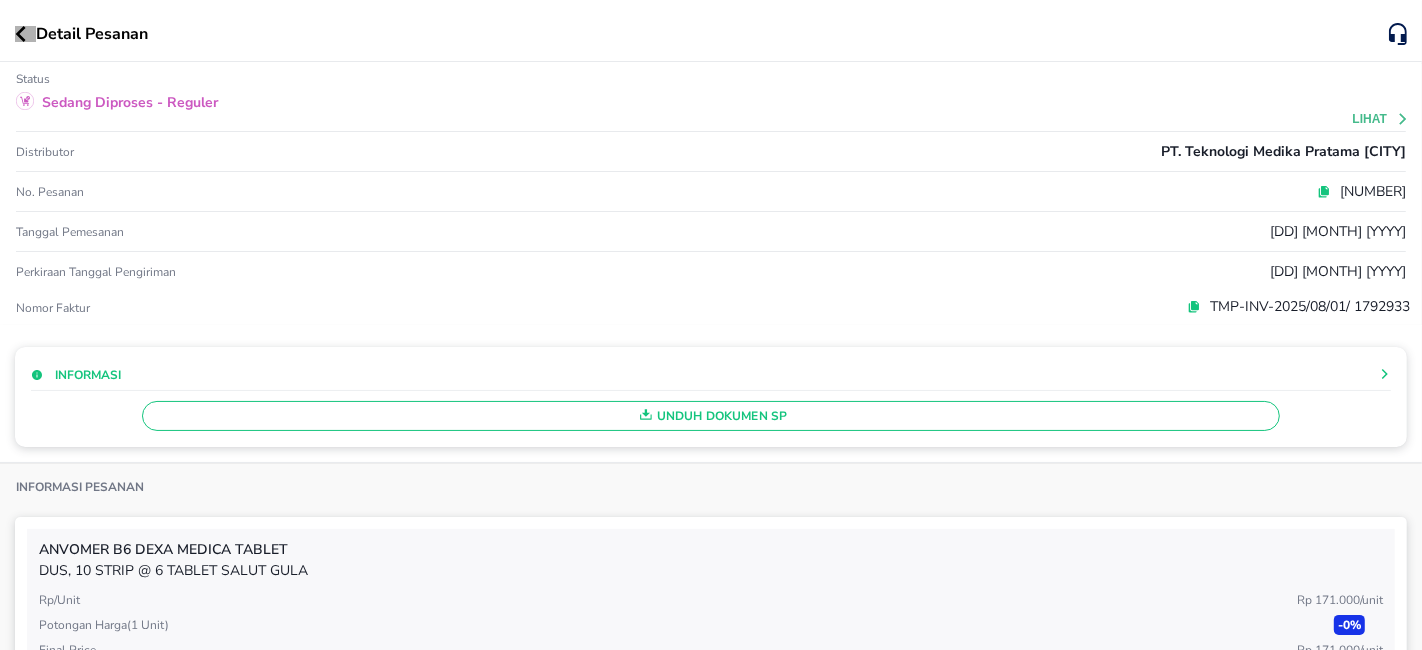 click 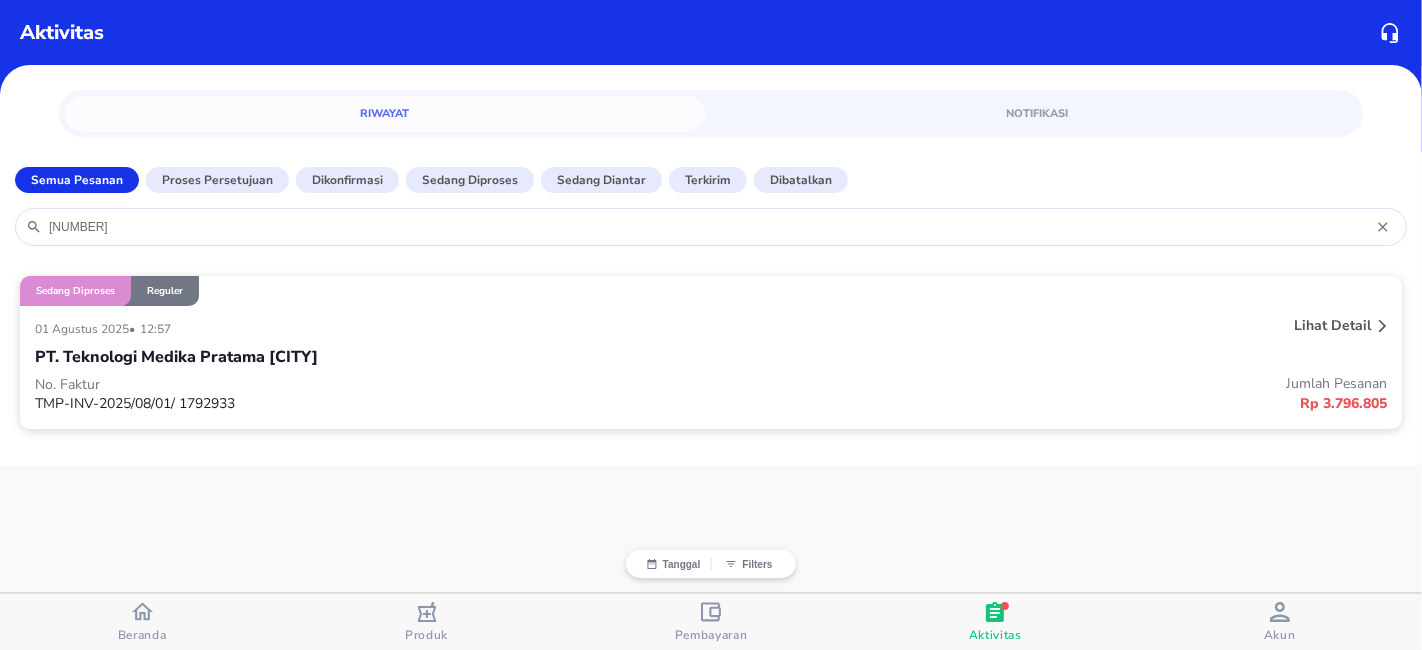 drag, startPoint x: 230, startPoint y: 221, endPoint x: 0, endPoint y: 217, distance: 230.03477 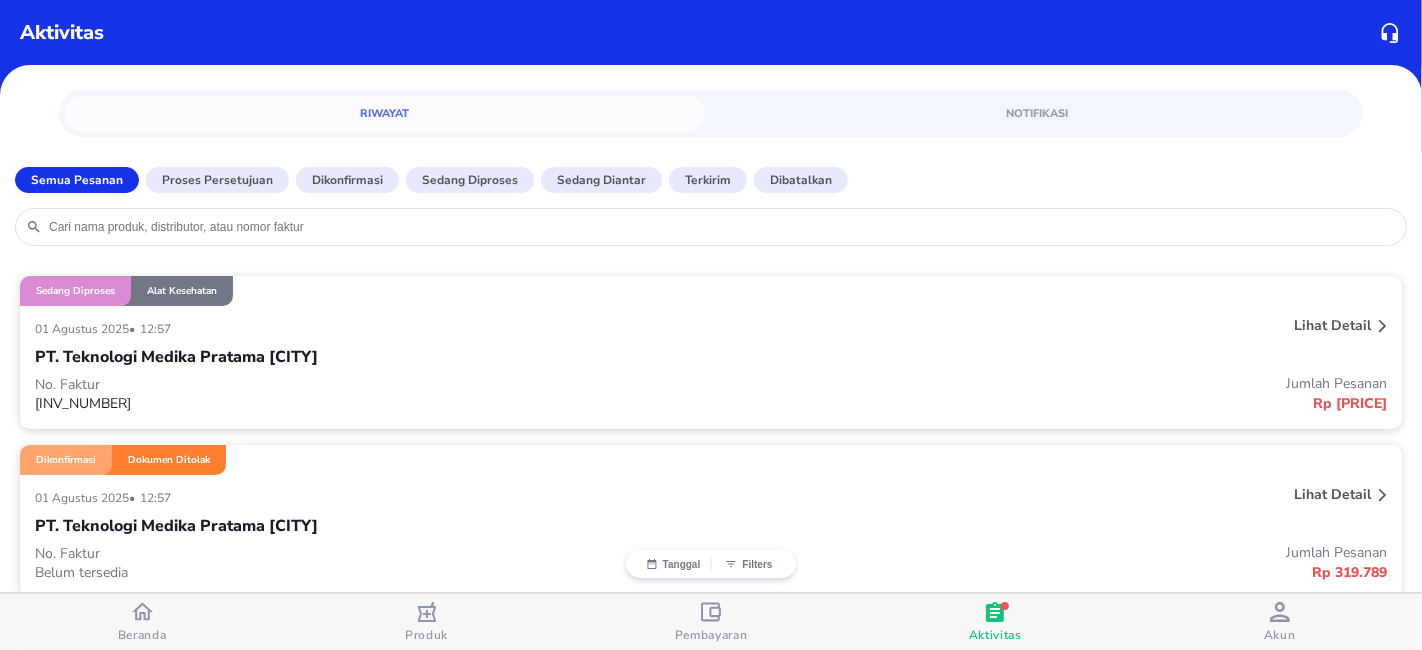 click at bounding box center (721, 227) 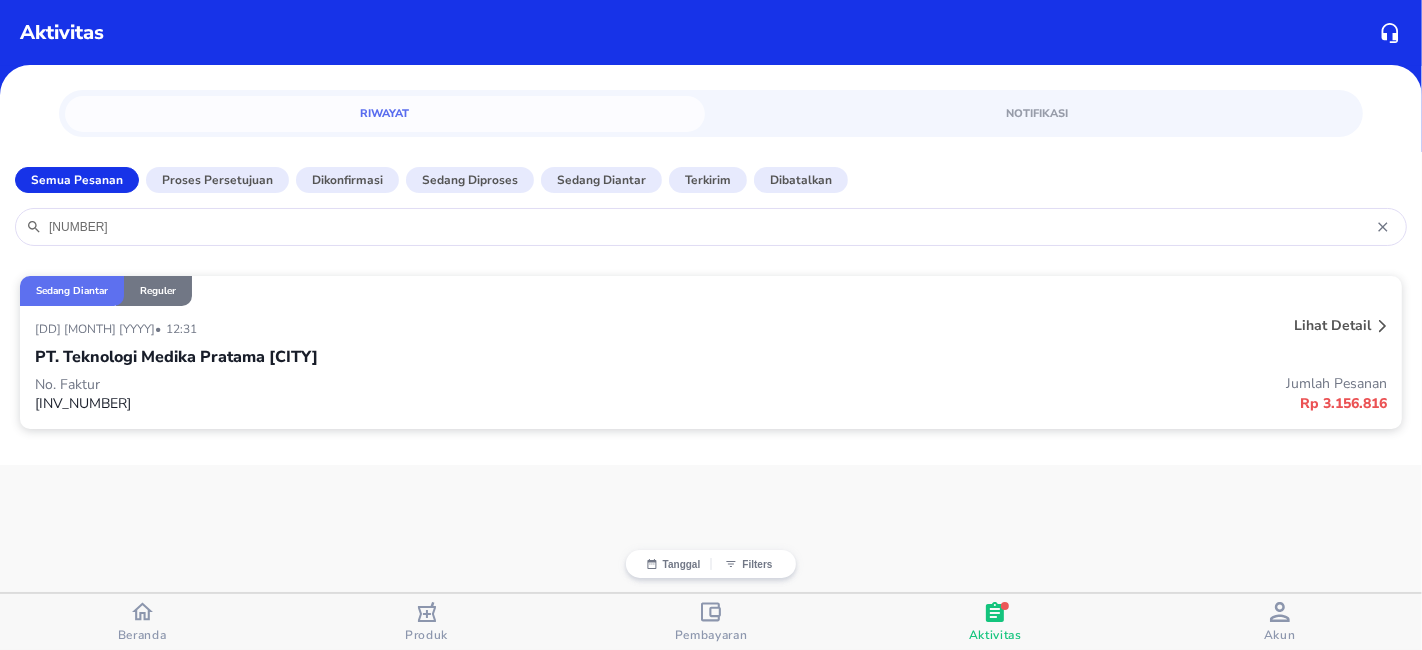 type on "[NUMBER]" 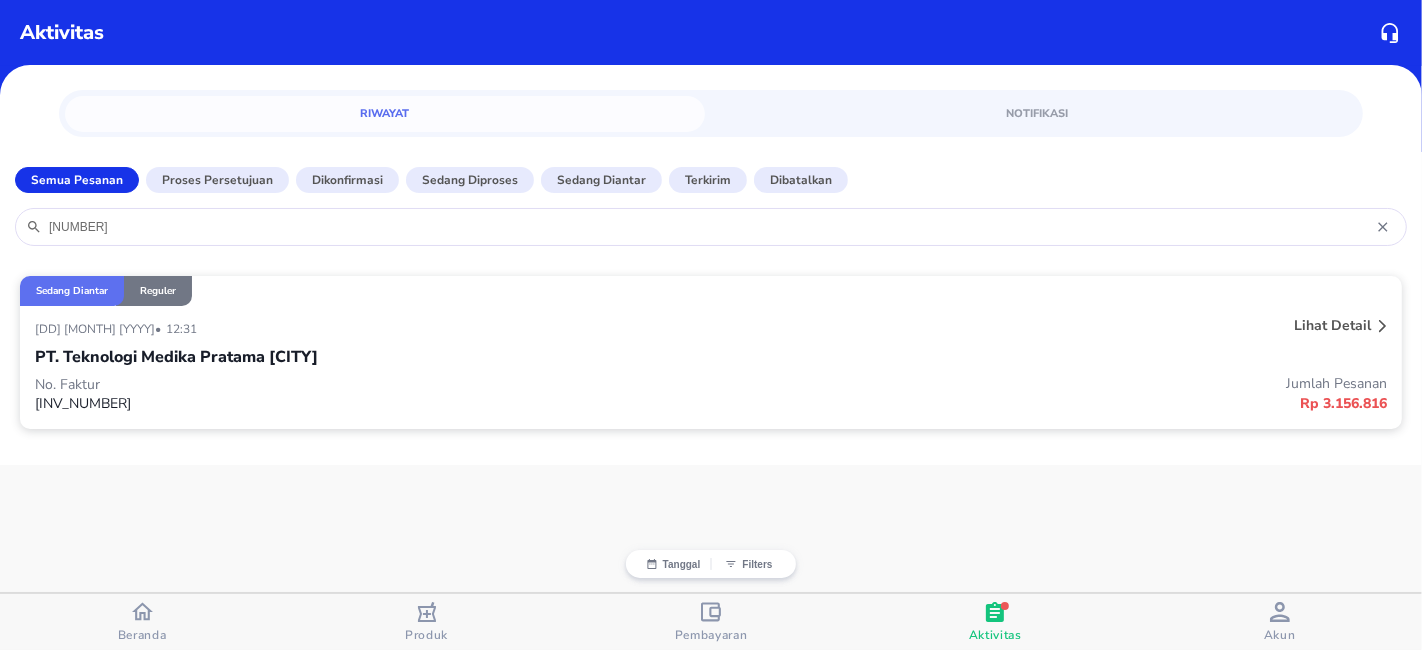 click on "[DD] [MONTH] [YYYY]  • [TIME] Lihat detail PT. Teknologi Medika Pratama [CITY] No. Faktur [INV_NUMBER] Jumlah Pesanan Rp [PRICE]" at bounding box center [711, 367] 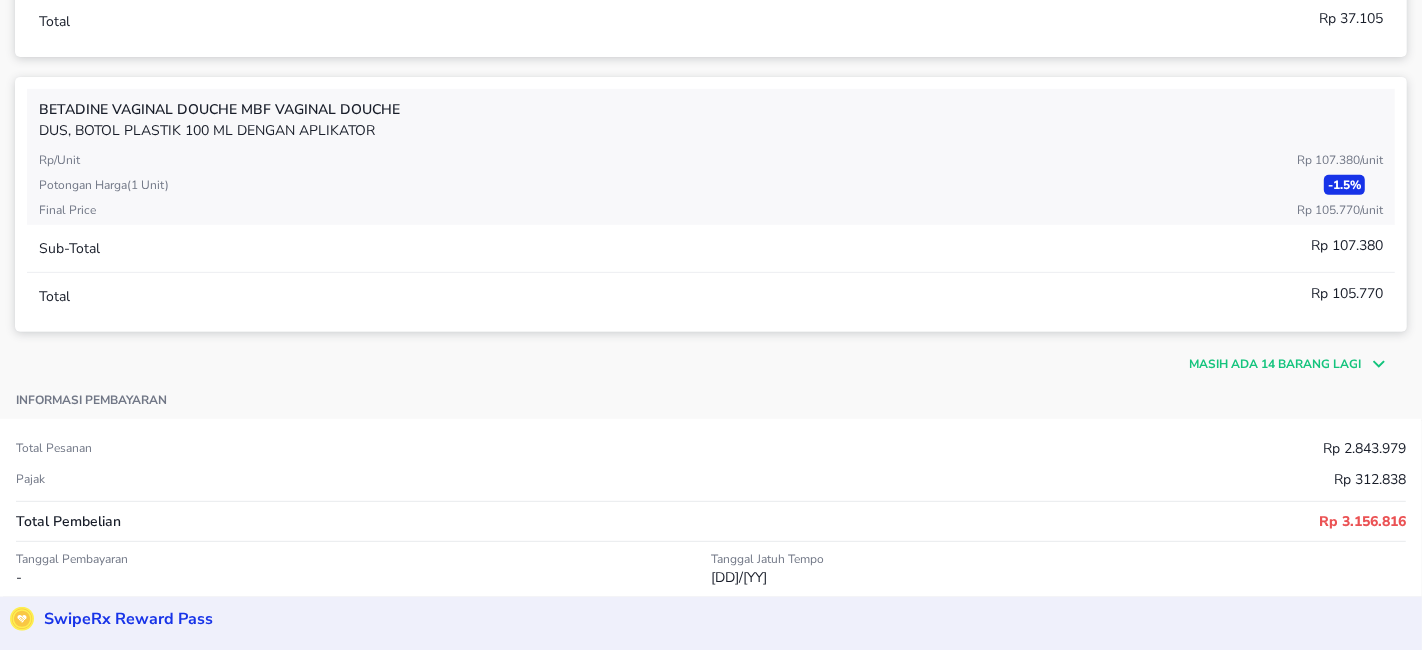 scroll, scrollTop: 717, scrollLeft: 0, axis: vertical 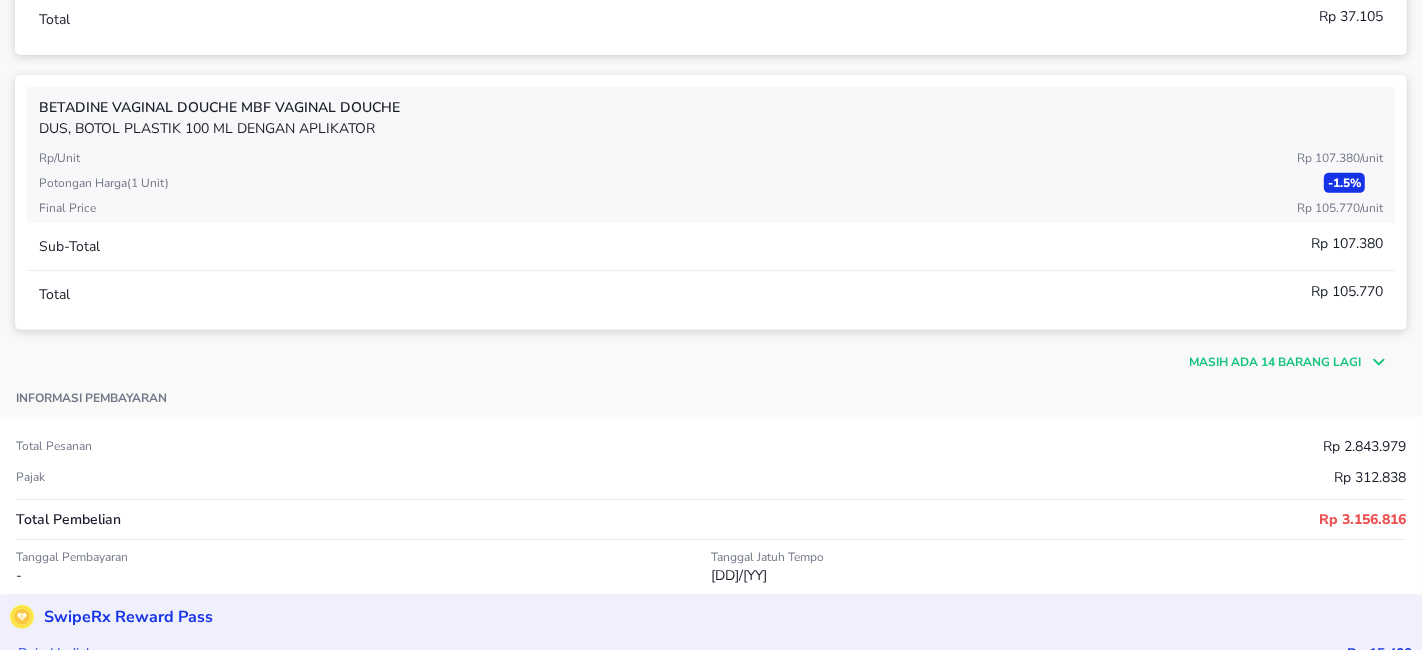 click on "Masih ada 14 barang lagi" at bounding box center [1275, 362] 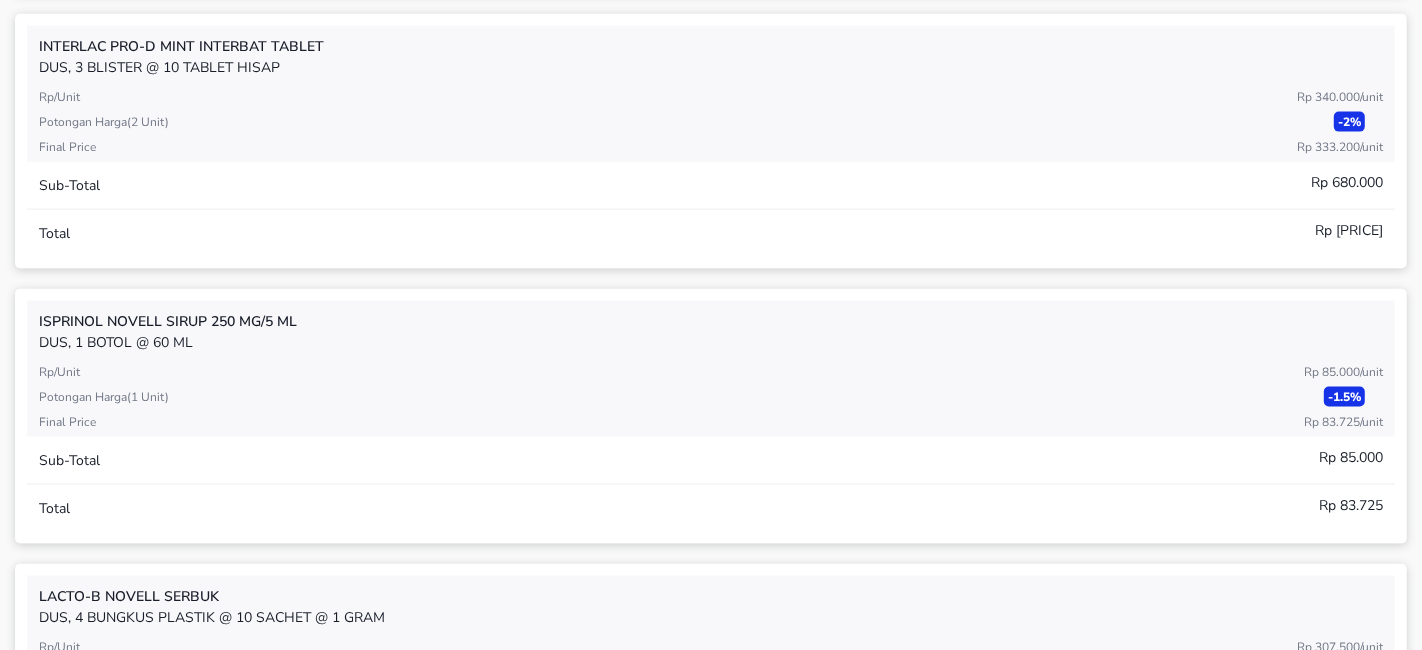 scroll, scrollTop: 2511, scrollLeft: 0, axis: vertical 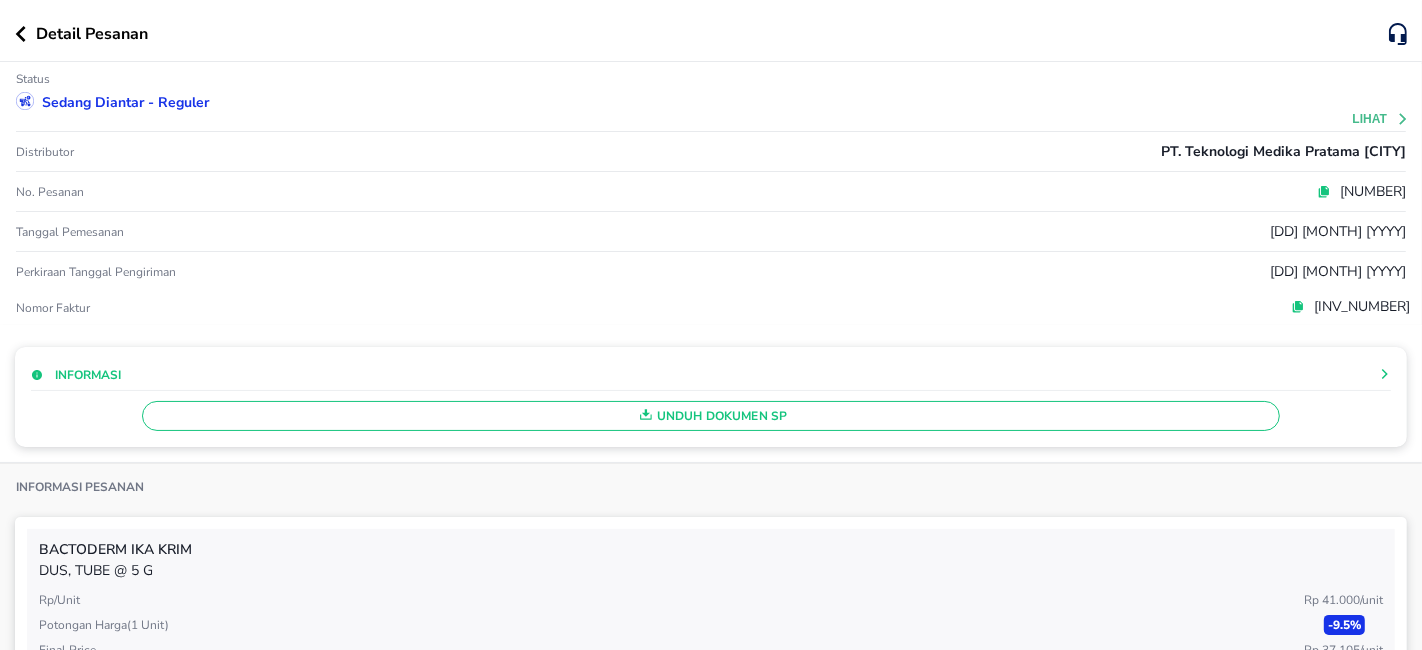 click 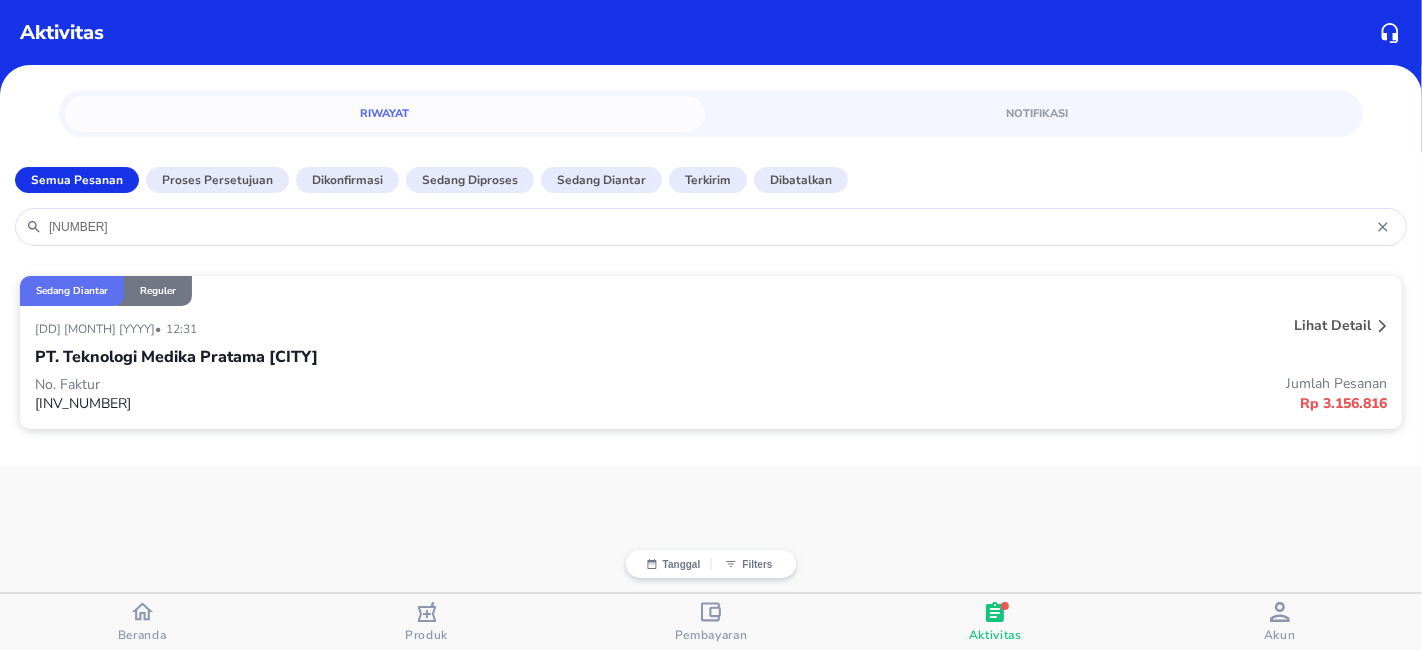 drag, startPoint x: 234, startPoint y: 224, endPoint x: 0, endPoint y: 207, distance: 234.61671 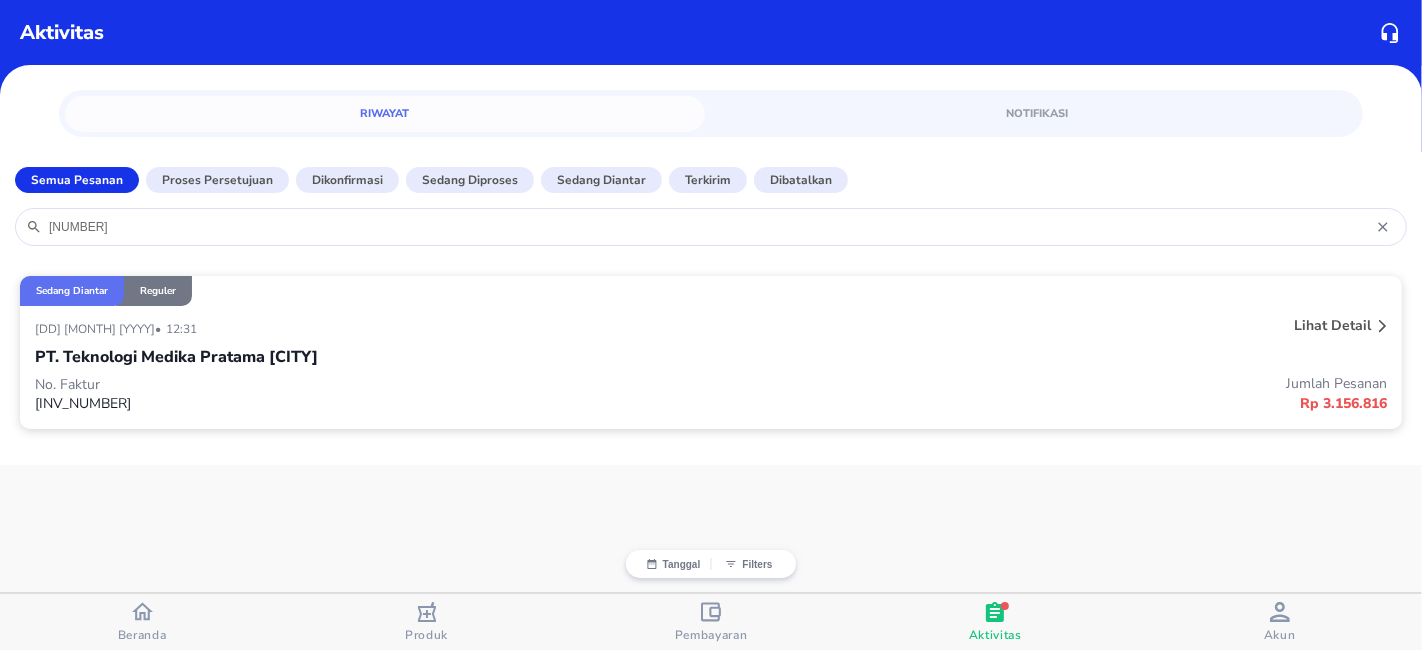 click on "[NUMBER]" at bounding box center (711, 227) 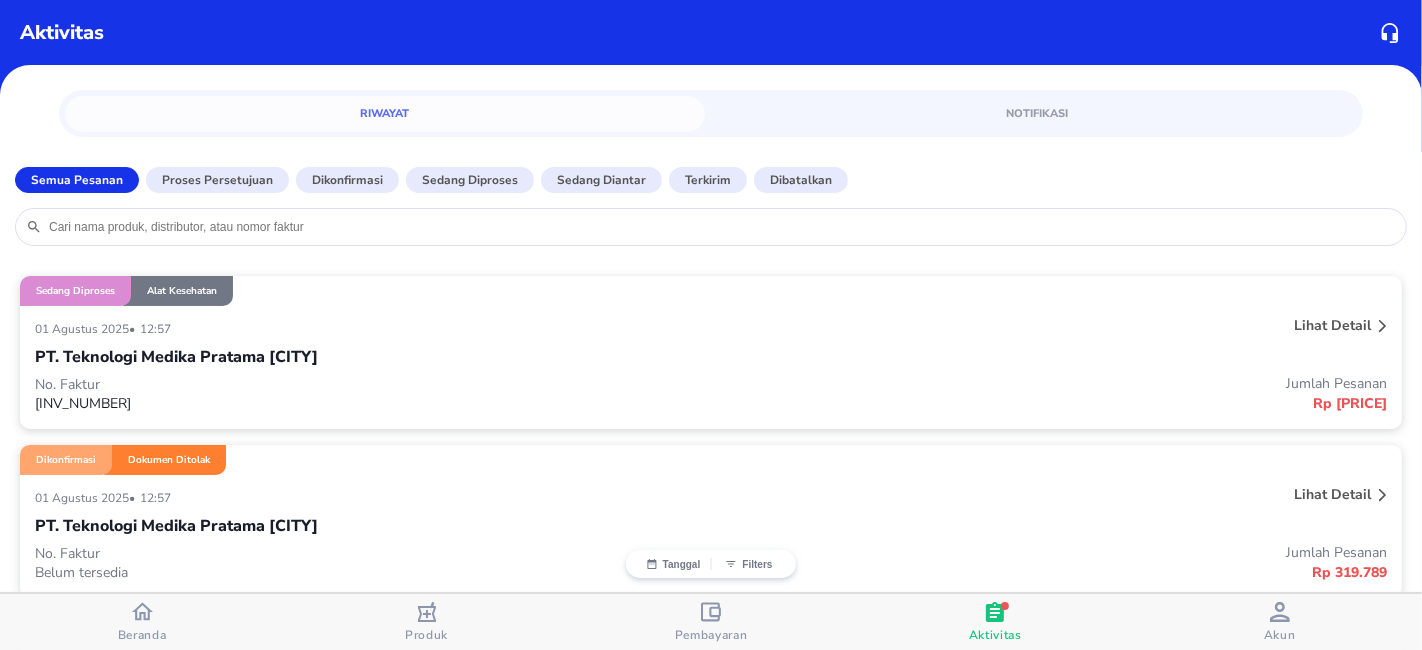 type 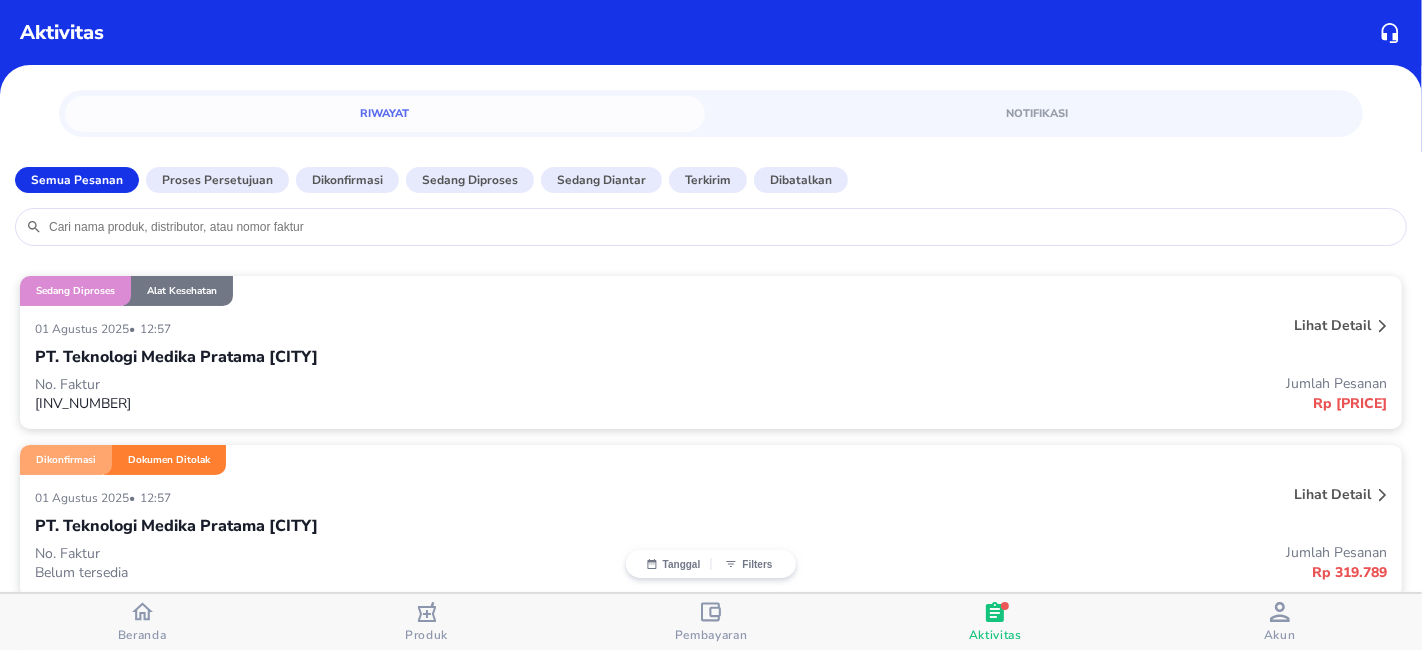 click on "[DD] [MONTH] [YYYY]  • [TIME]" at bounding box center [429, 328] 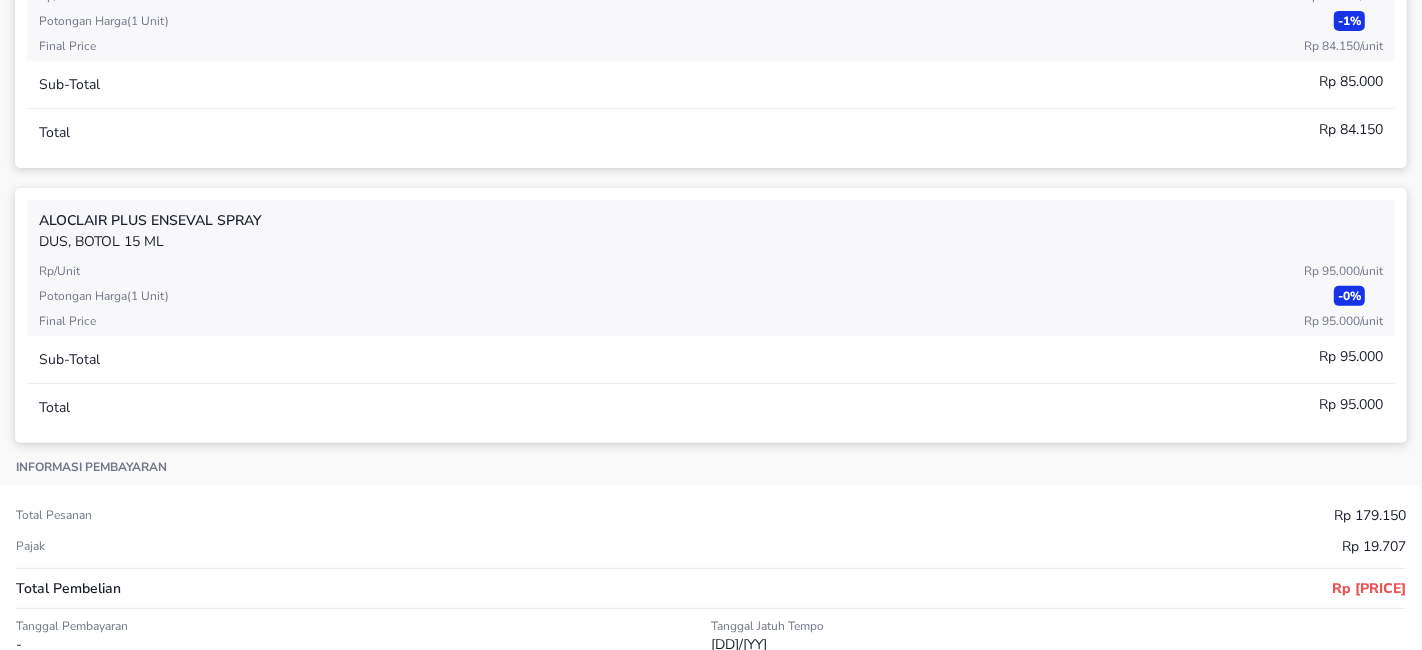 scroll, scrollTop: 934, scrollLeft: 0, axis: vertical 